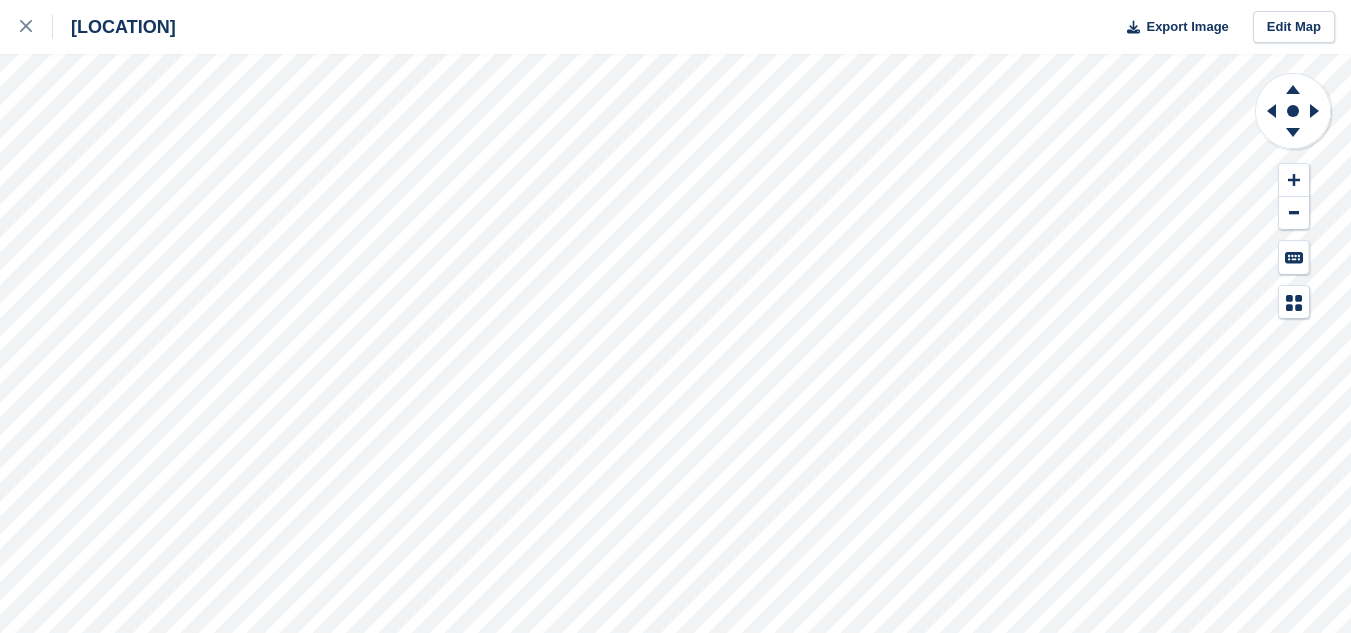 scroll, scrollTop: 0, scrollLeft: 0, axis: both 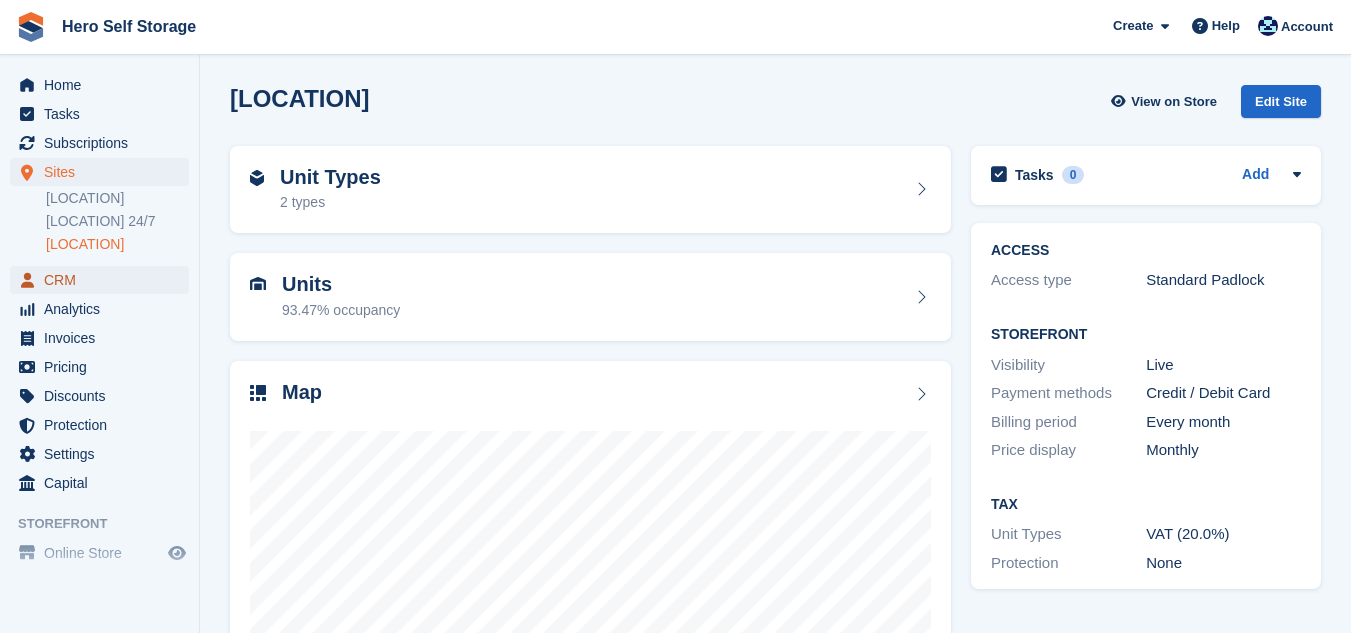 click on "CRM" at bounding box center [104, 280] 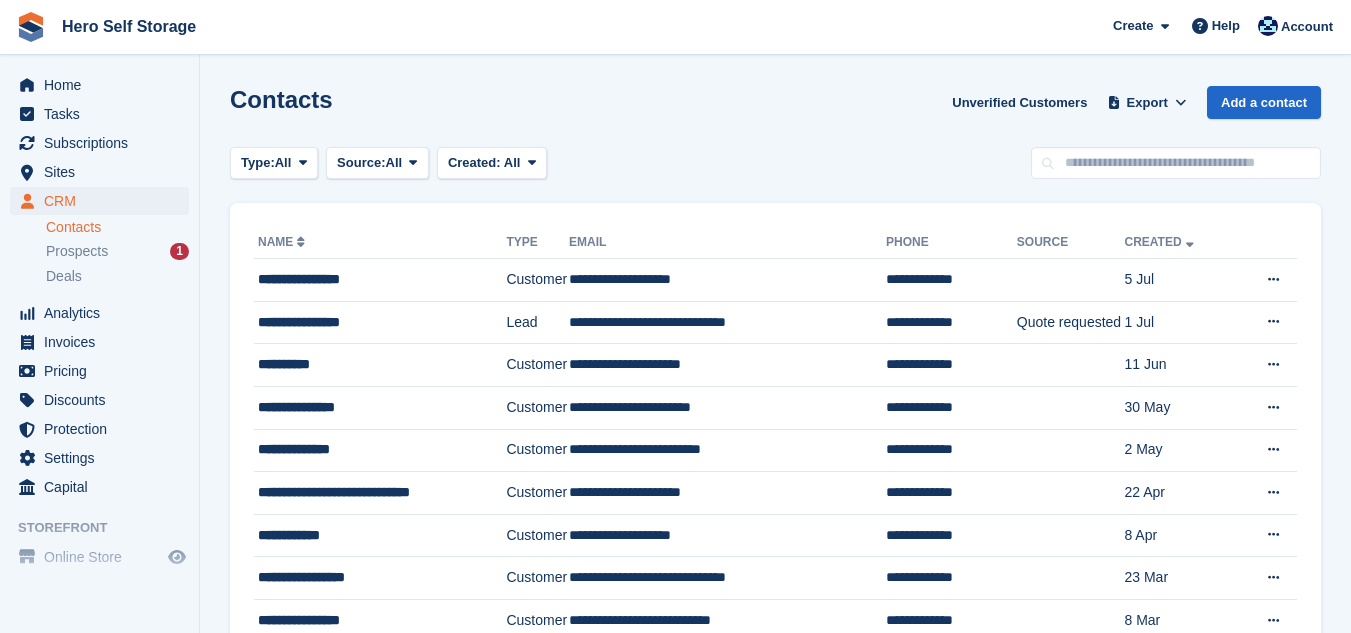 scroll, scrollTop: 0, scrollLeft: 0, axis: both 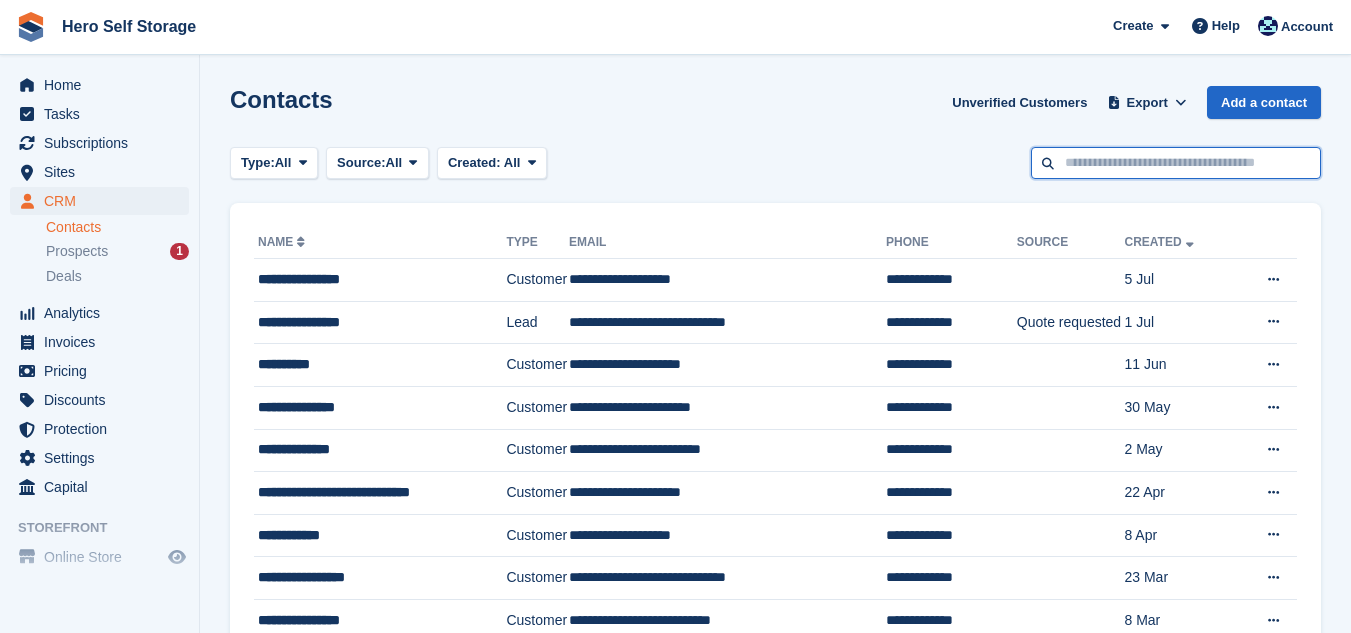 click at bounding box center (1176, 163) 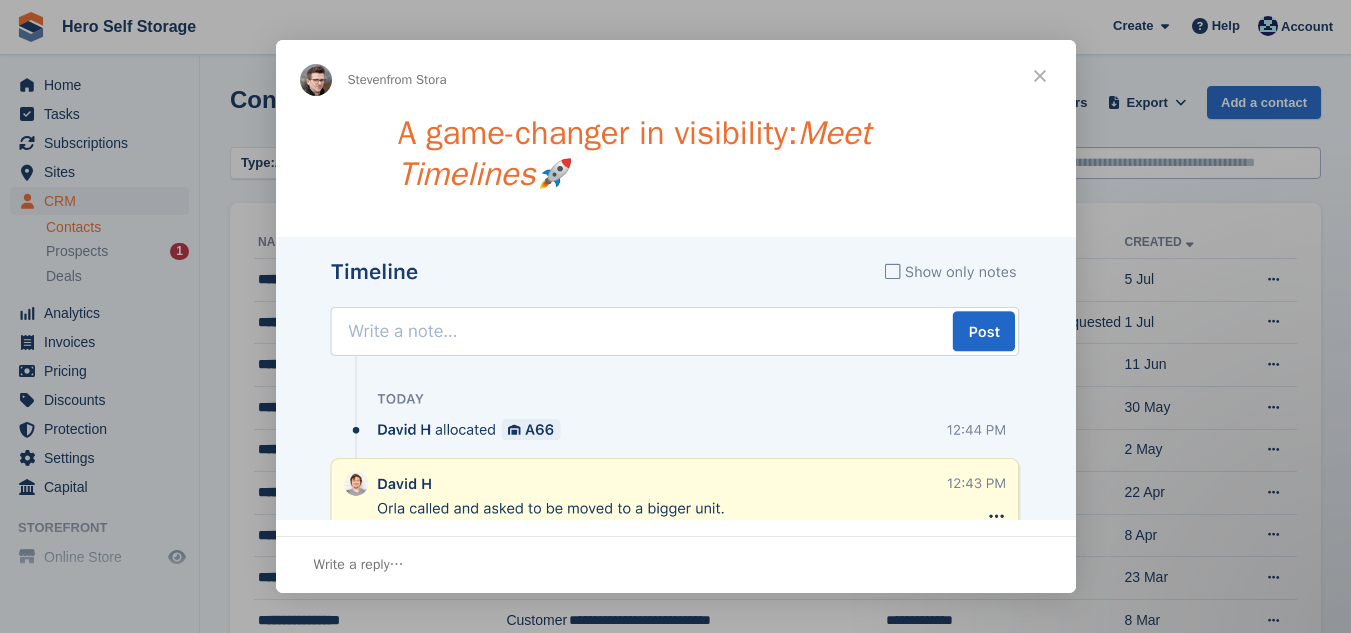 scroll, scrollTop: 0, scrollLeft: 0, axis: both 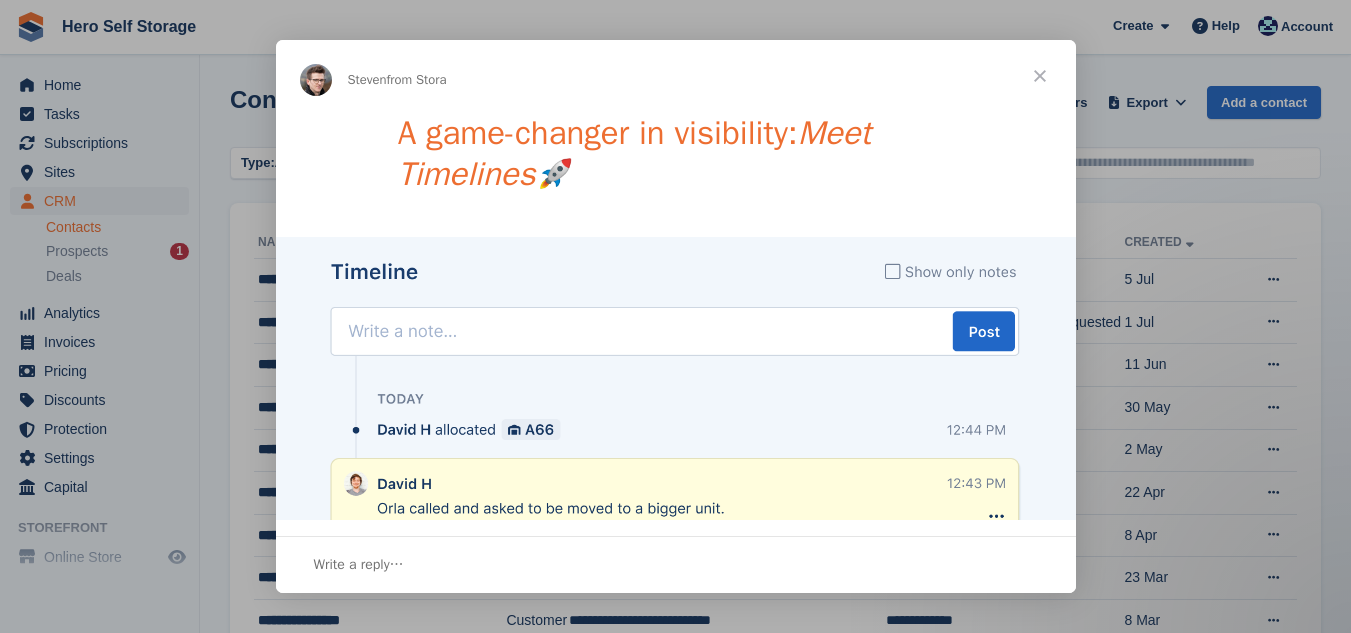 click at bounding box center [1040, 76] 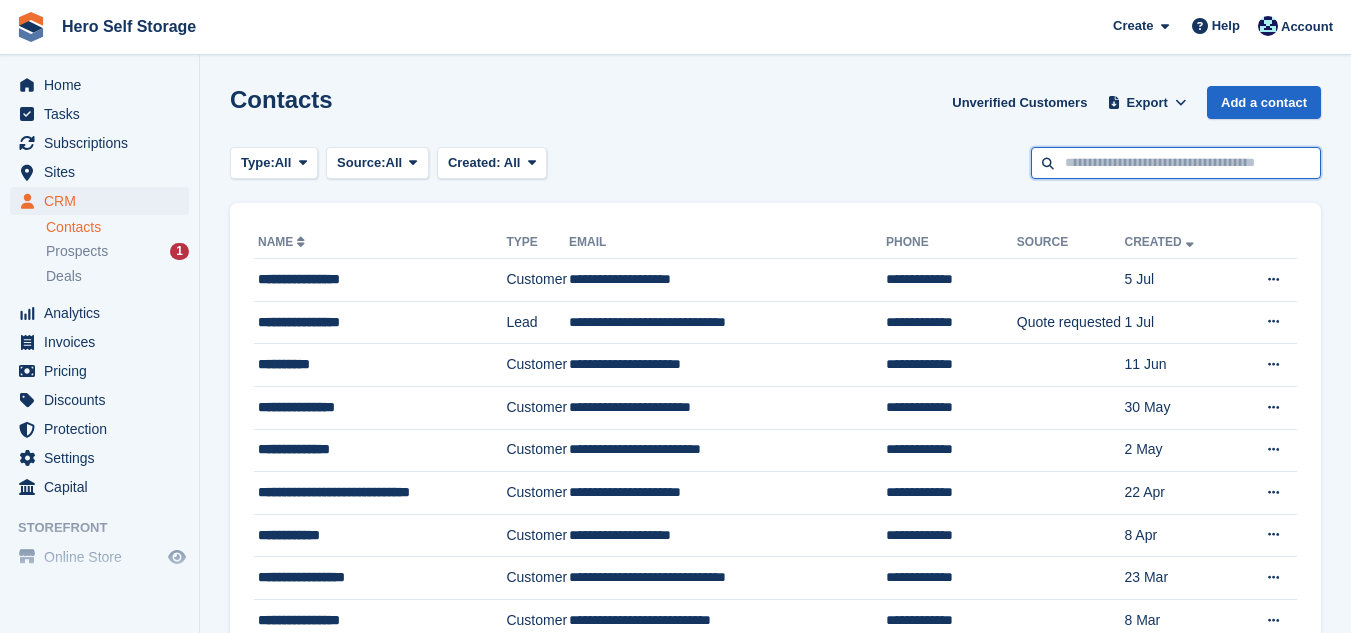 click at bounding box center [1176, 163] 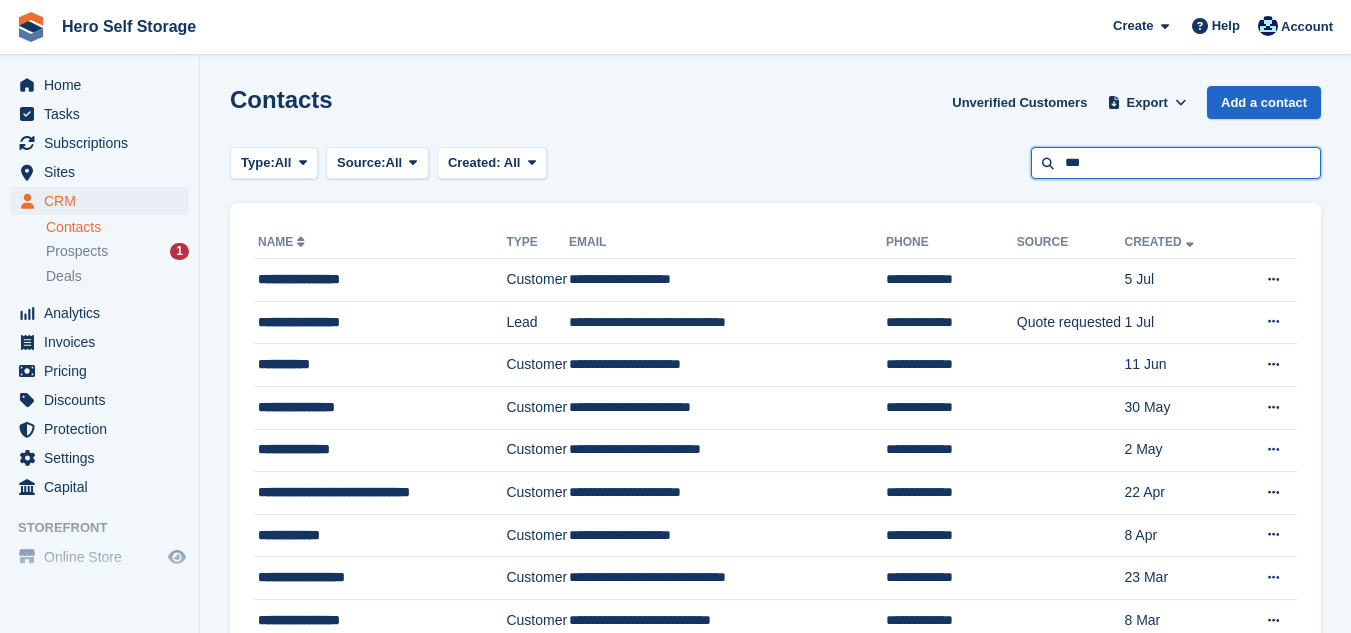 type on "***" 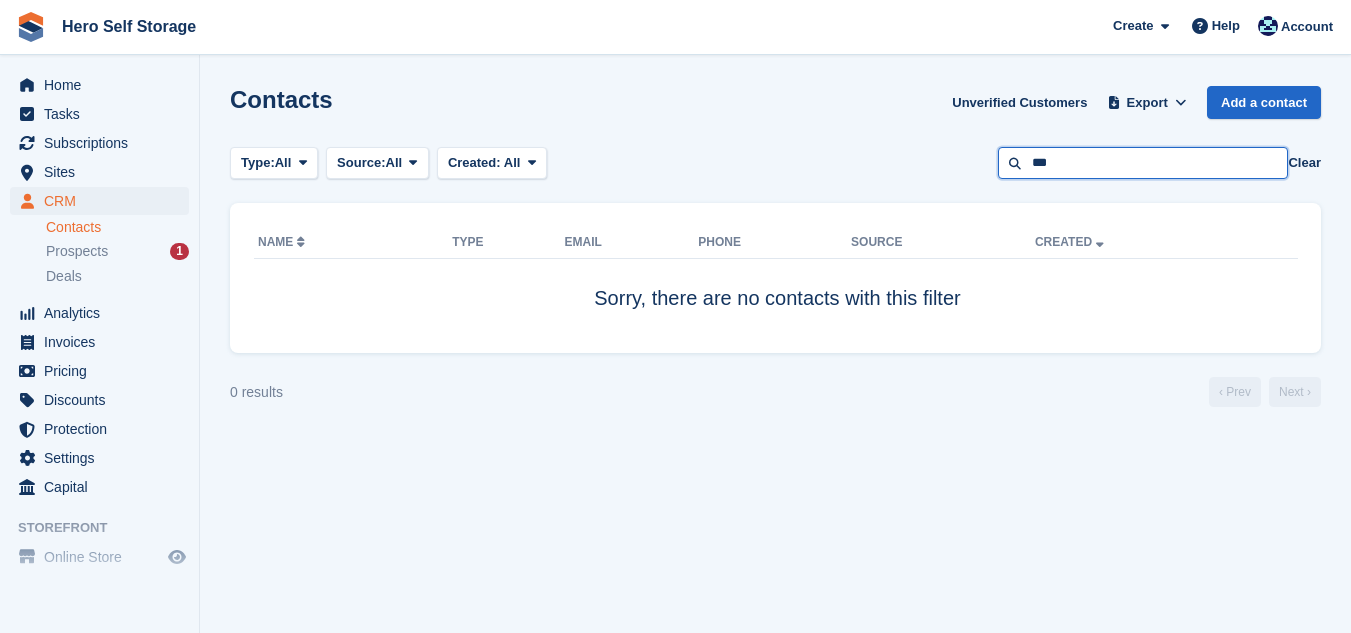 click on "***" at bounding box center [1143, 163] 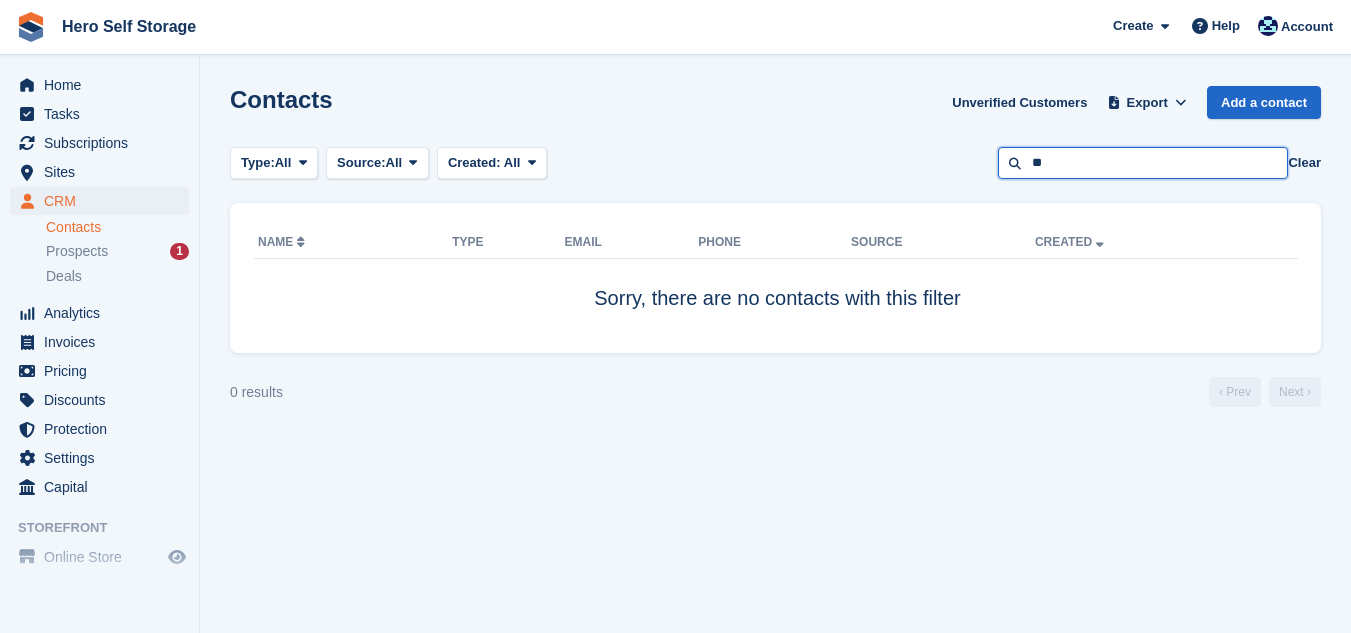 type on "*" 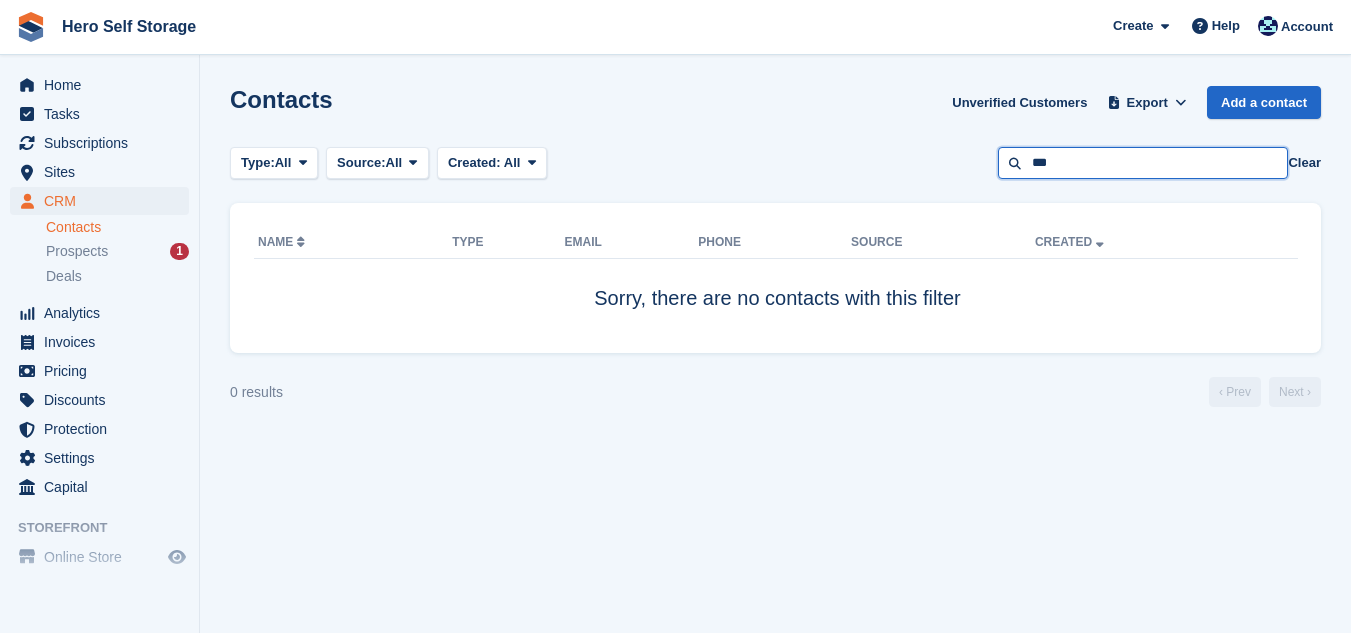 type on "***" 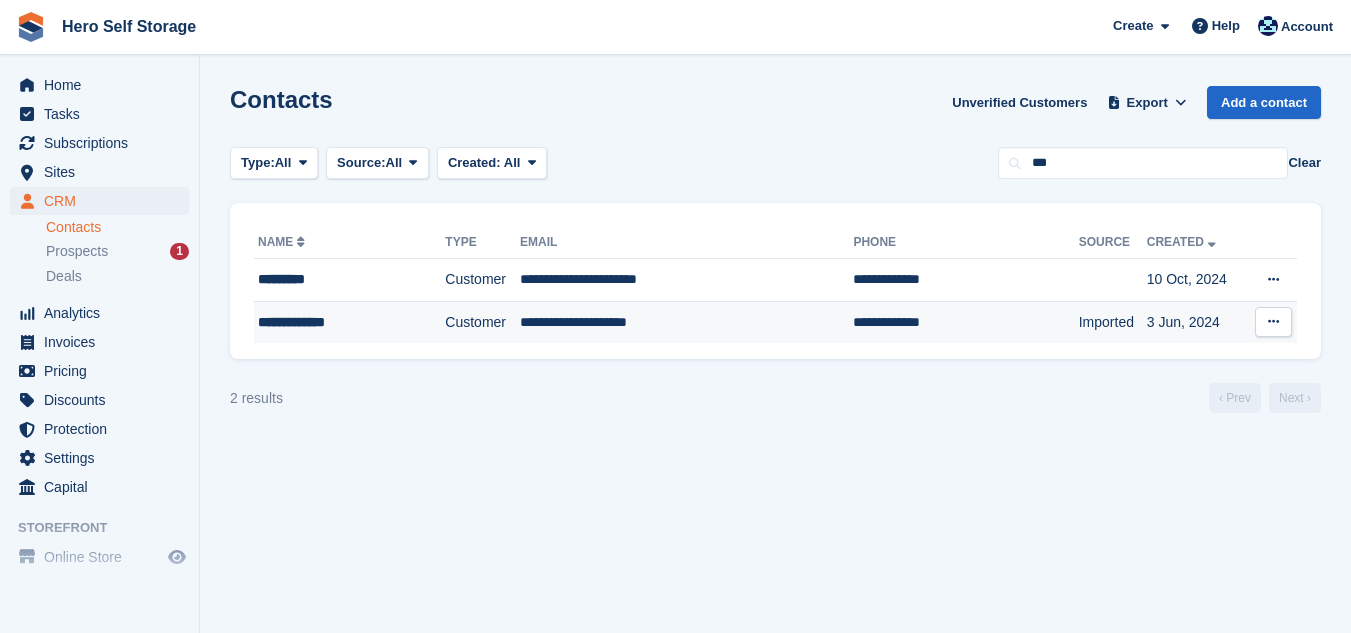 click on "**********" at bounding box center [686, 322] 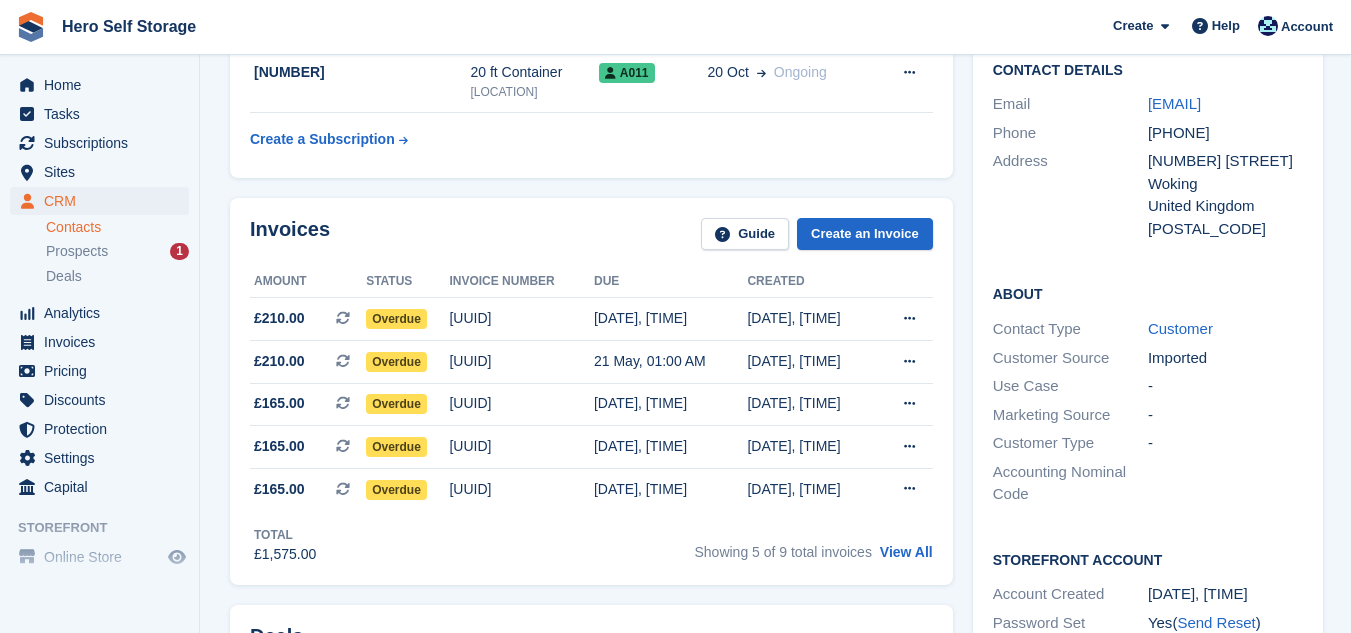 scroll, scrollTop: 360, scrollLeft: 0, axis: vertical 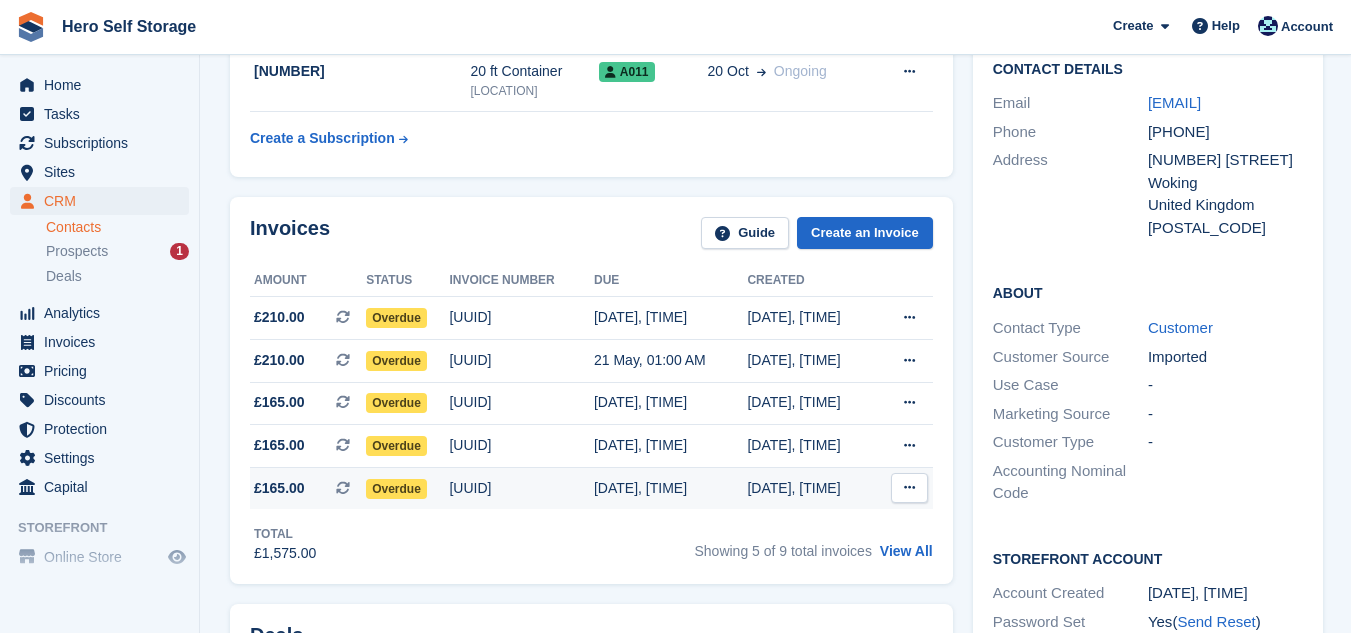 click at bounding box center (909, 487) 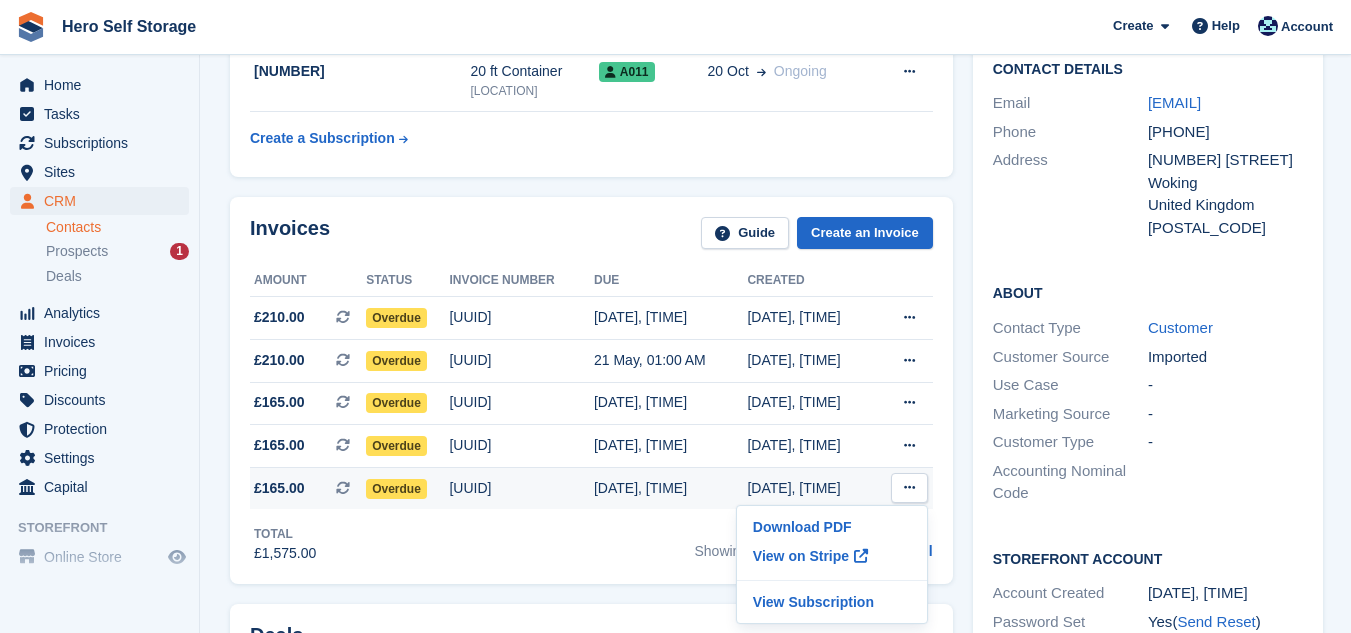 click on "21 Feb, 12:00 AM" at bounding box center [670, 488] 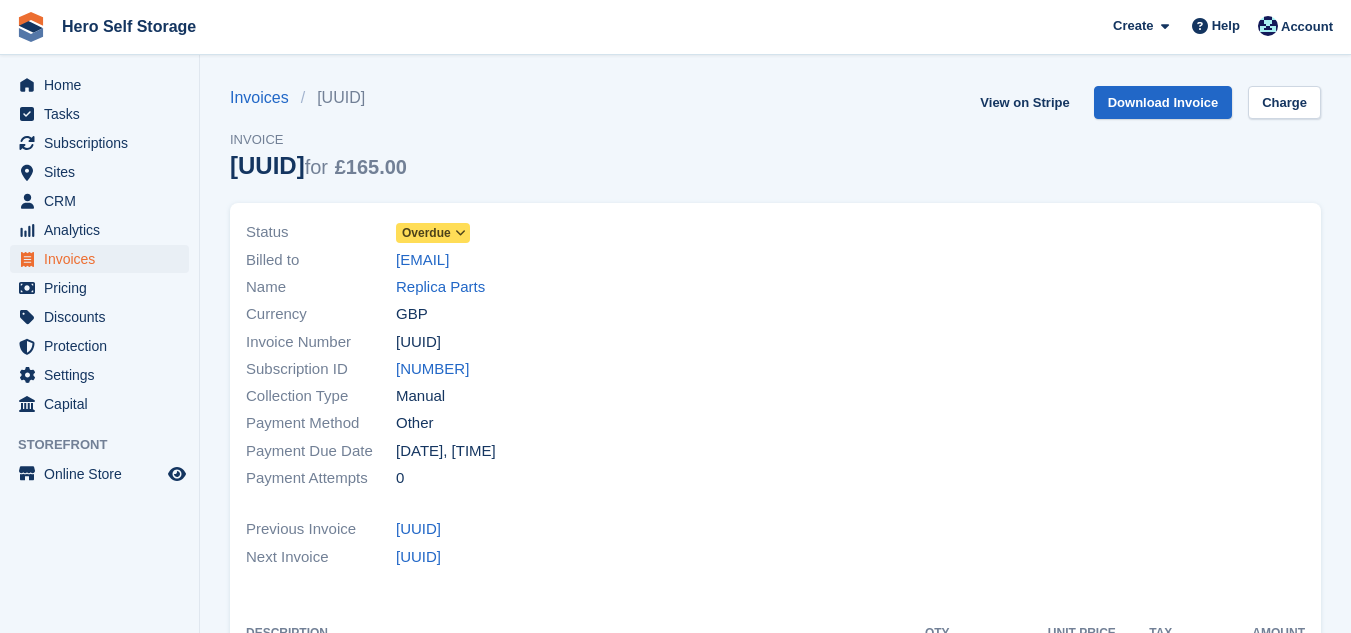 scroll, scrollTop: 0, scrollLeft: 0, axis: both 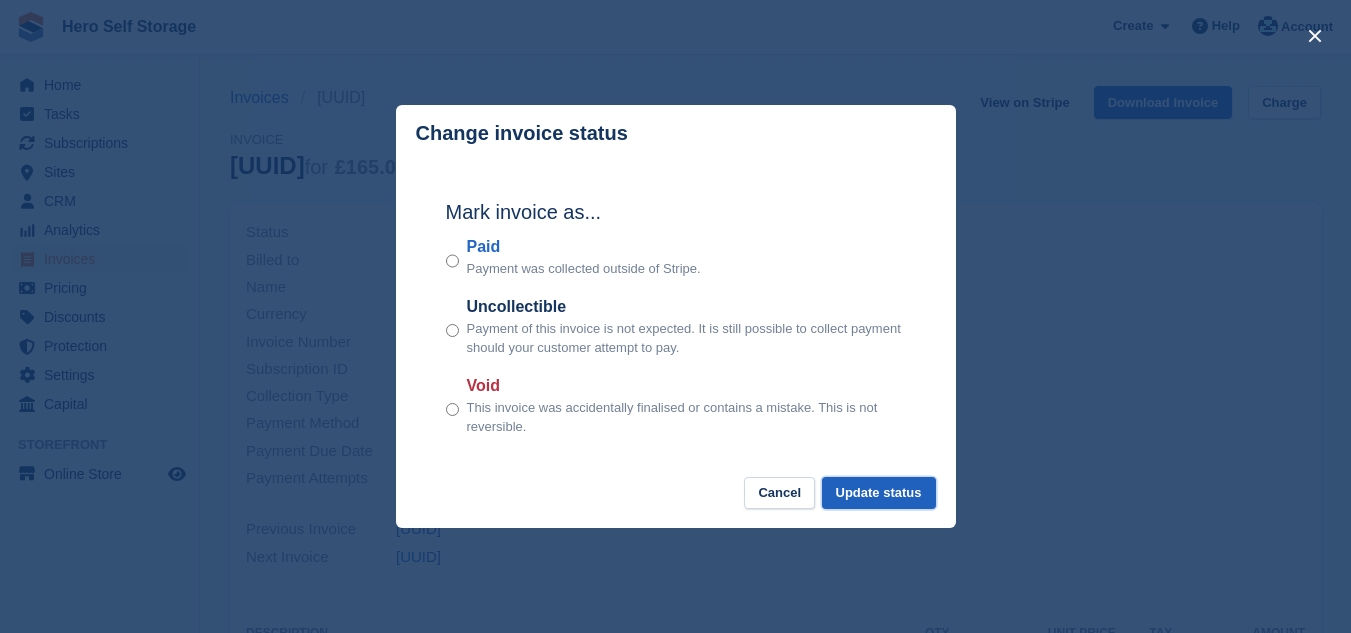 click on "Update status" at bounding box center (879, 493) 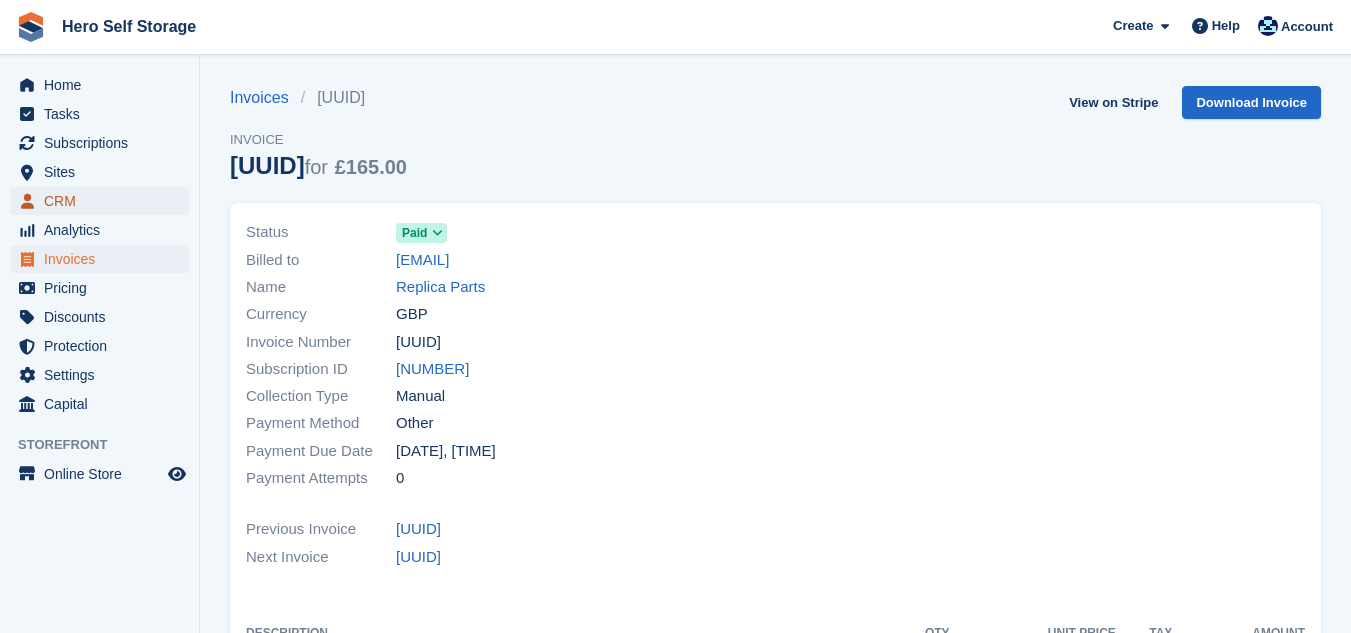 click on "CRM" at bounding box center [104, 201] 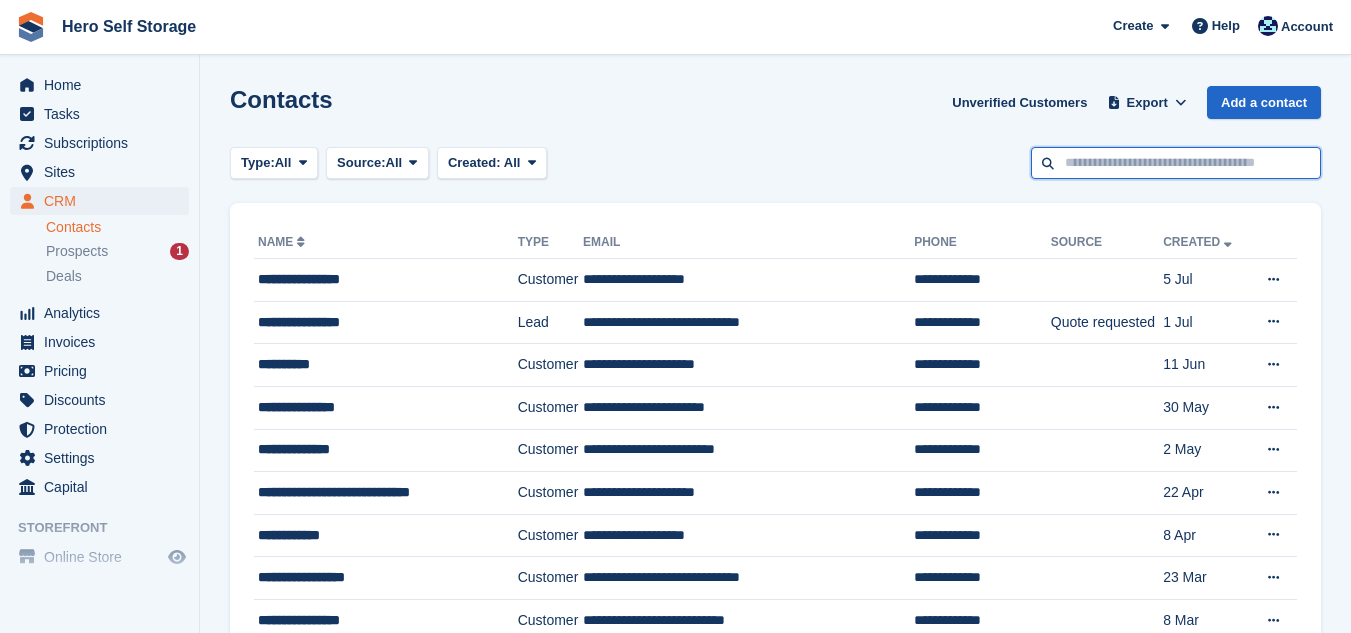 click at bounding box center (1176, 163) 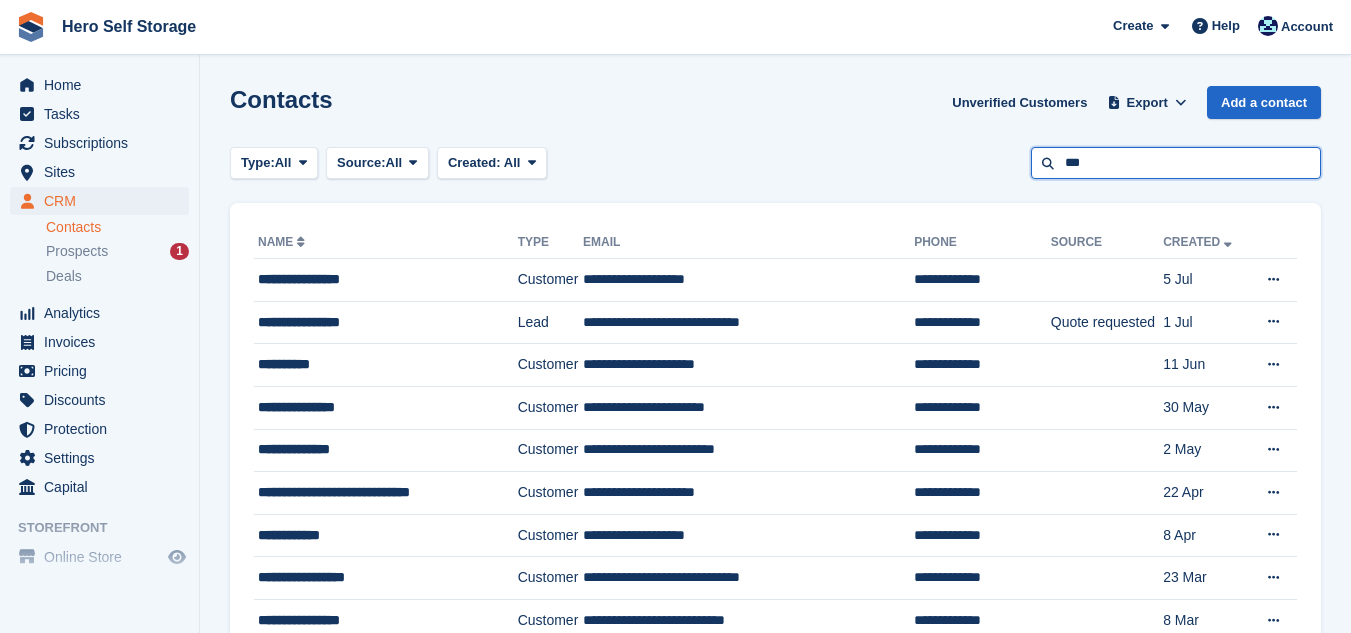type on "***" 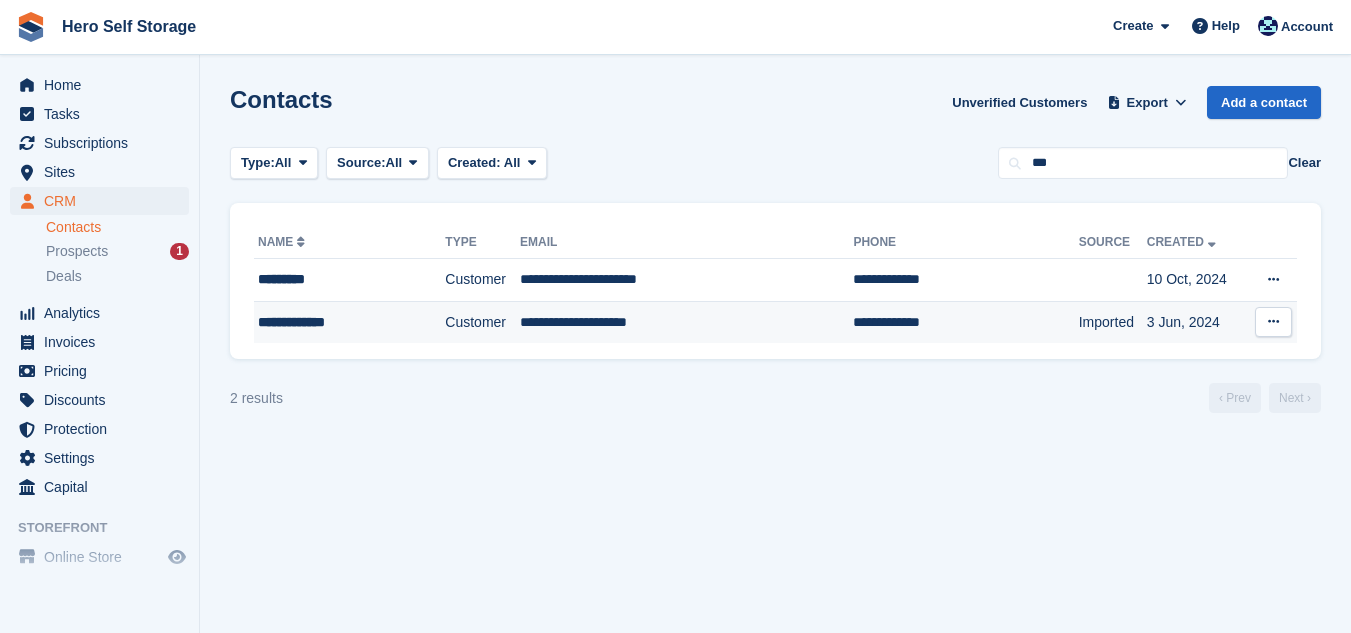 click on "**********" at bounding box center (686, 322) 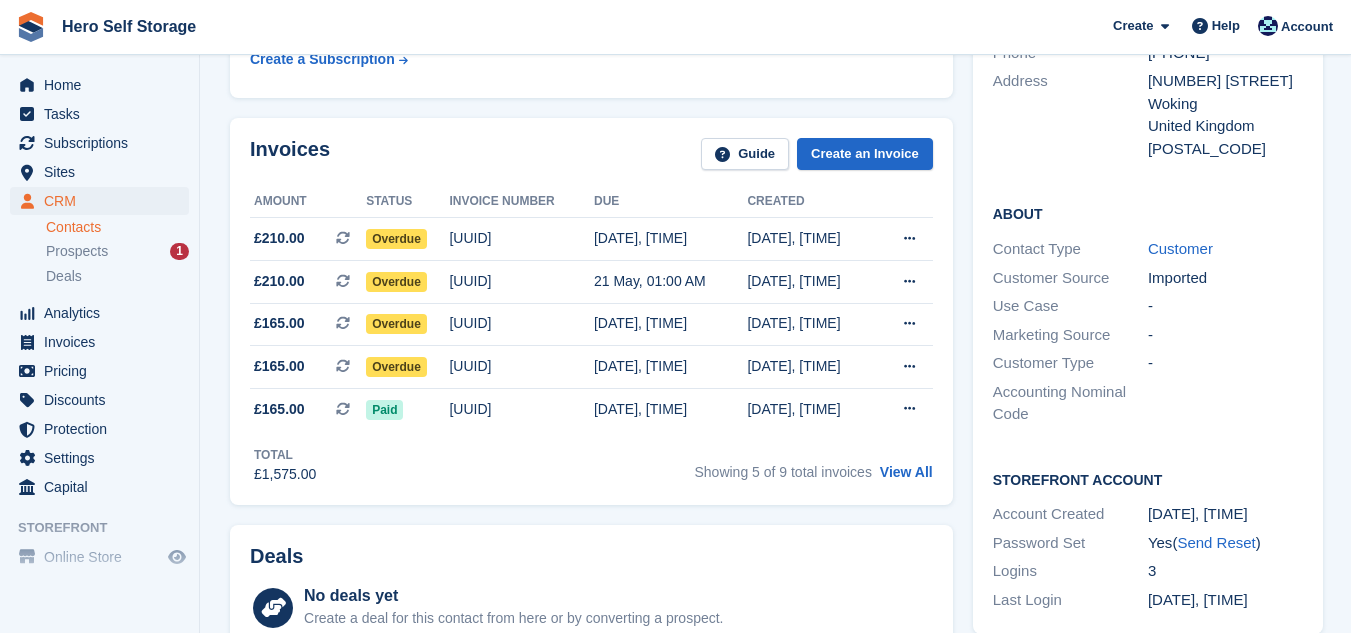 scroll, scrollTop: 440, scrollLeft: 0, axis: vertical 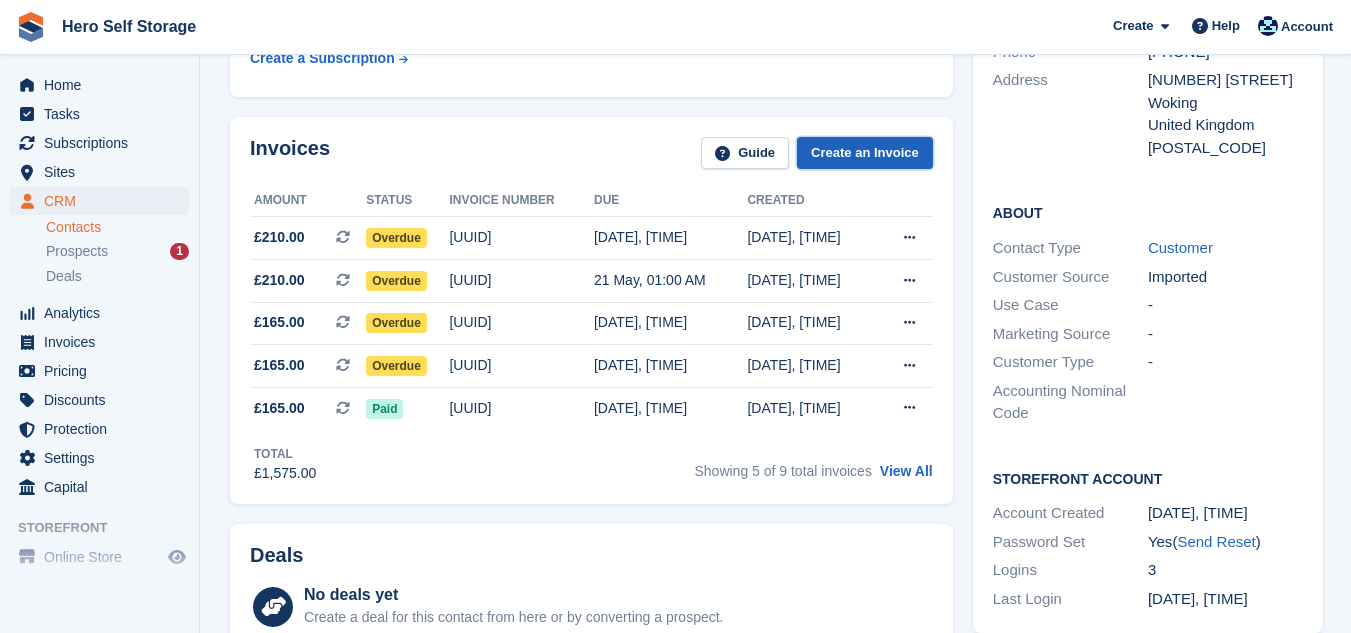 click on "Create an Invoice" at bounding box center [865, 153] 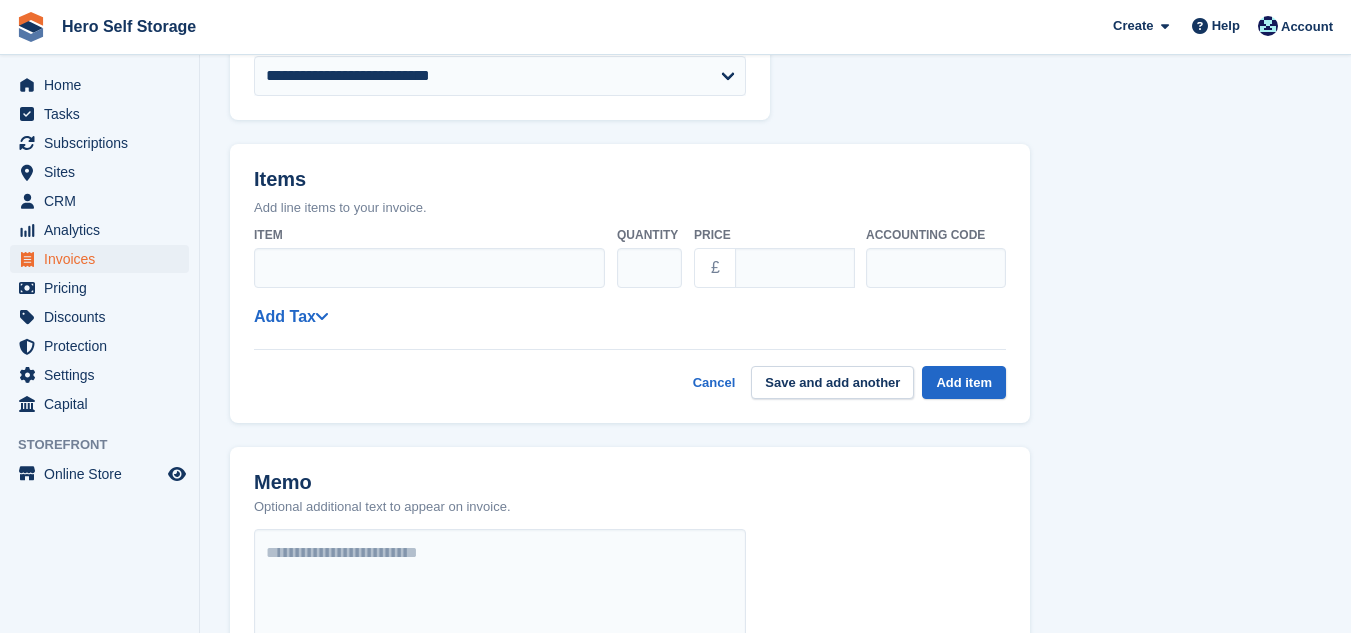scroll, scrollTop: 400, scrollLeft: 0, axis: vertical 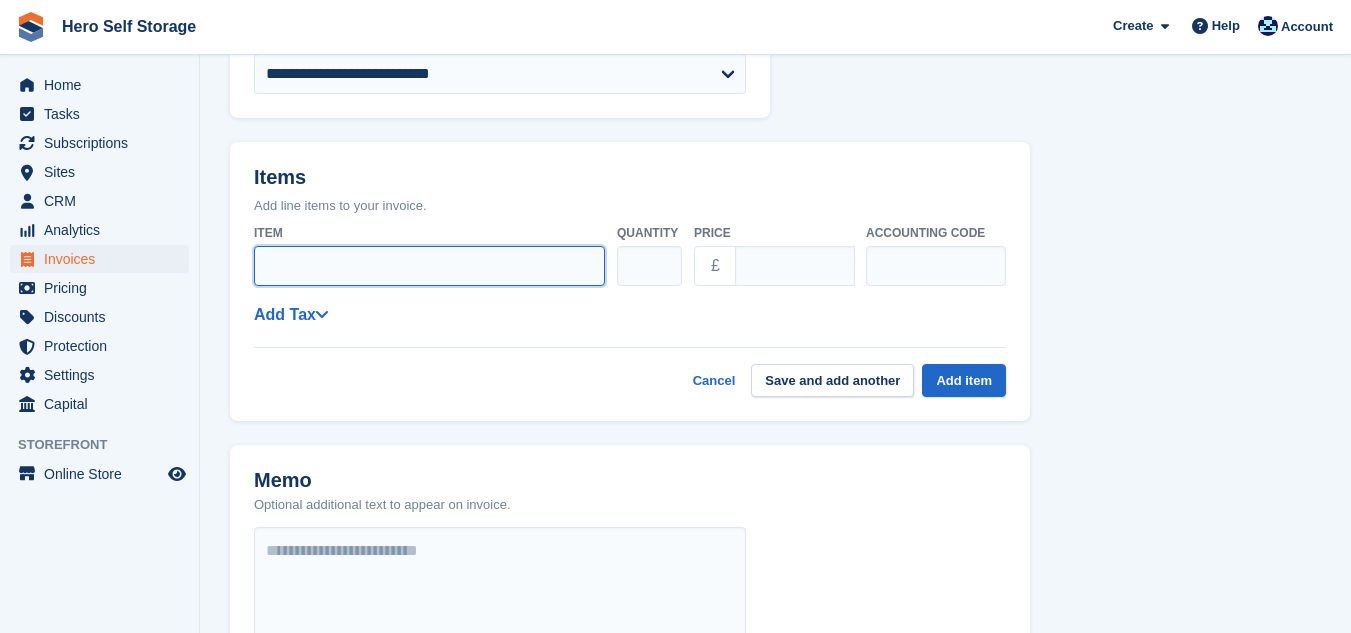 click on "Item" at bounding box center [429, 266] 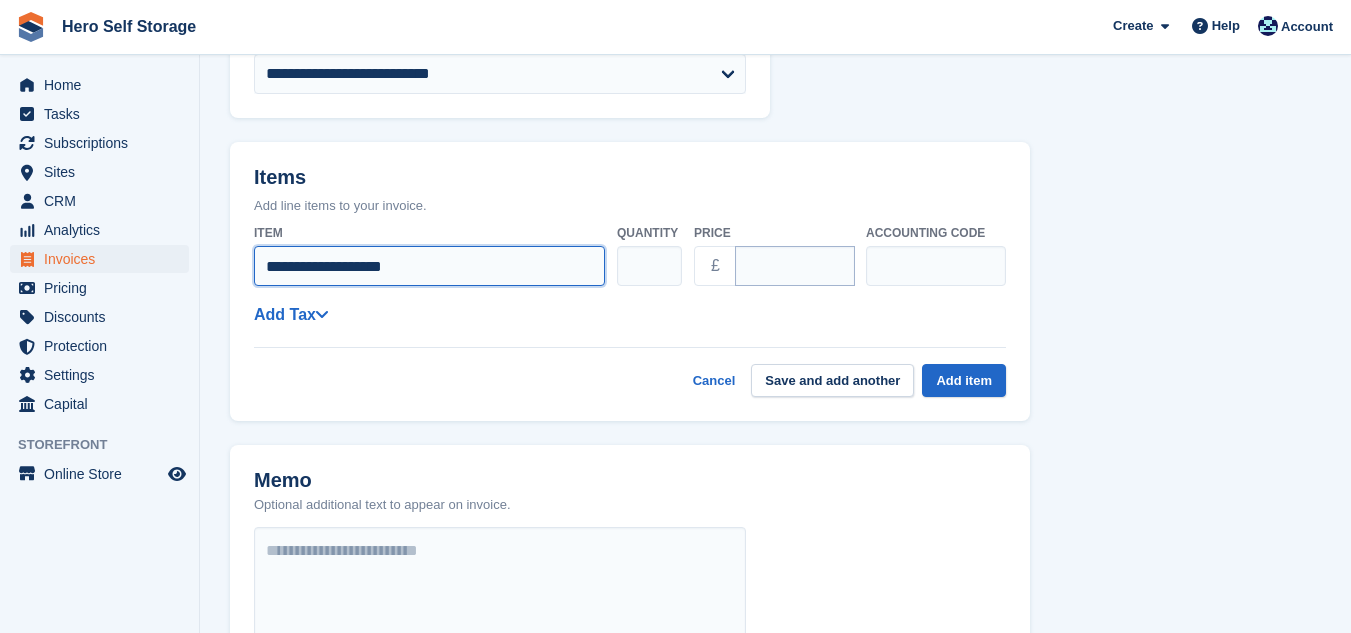 type on "**********" 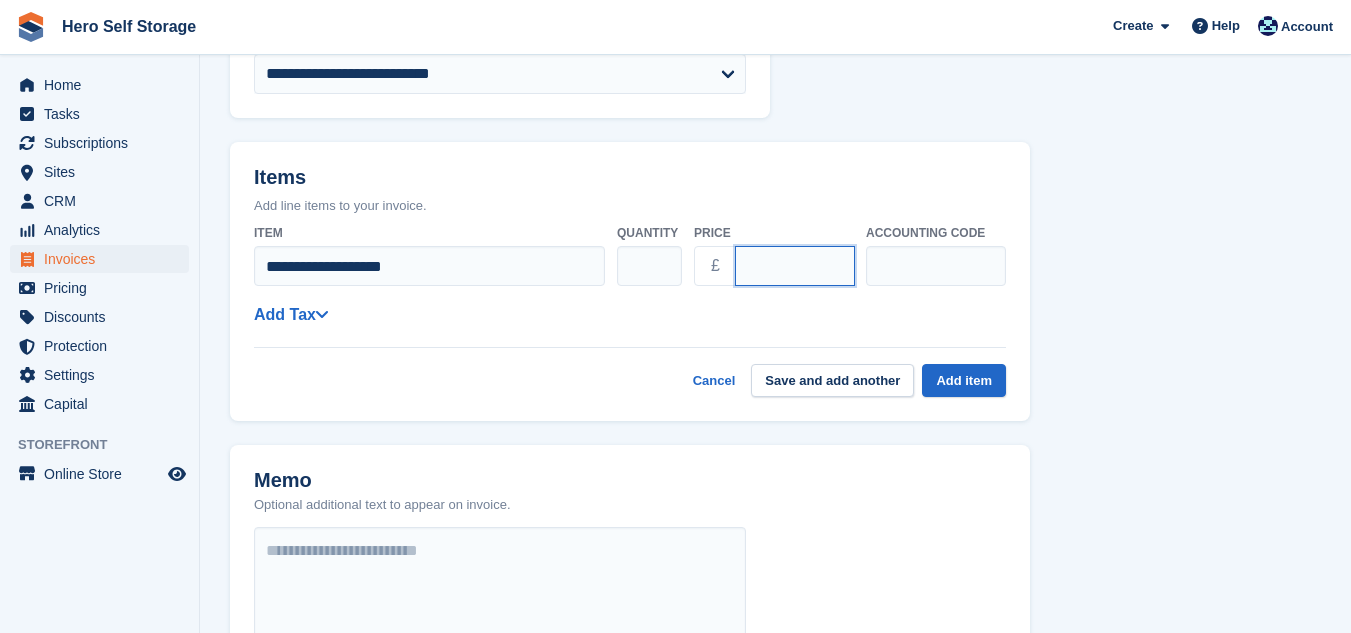 click on "****" at bounding box center (795, 266) 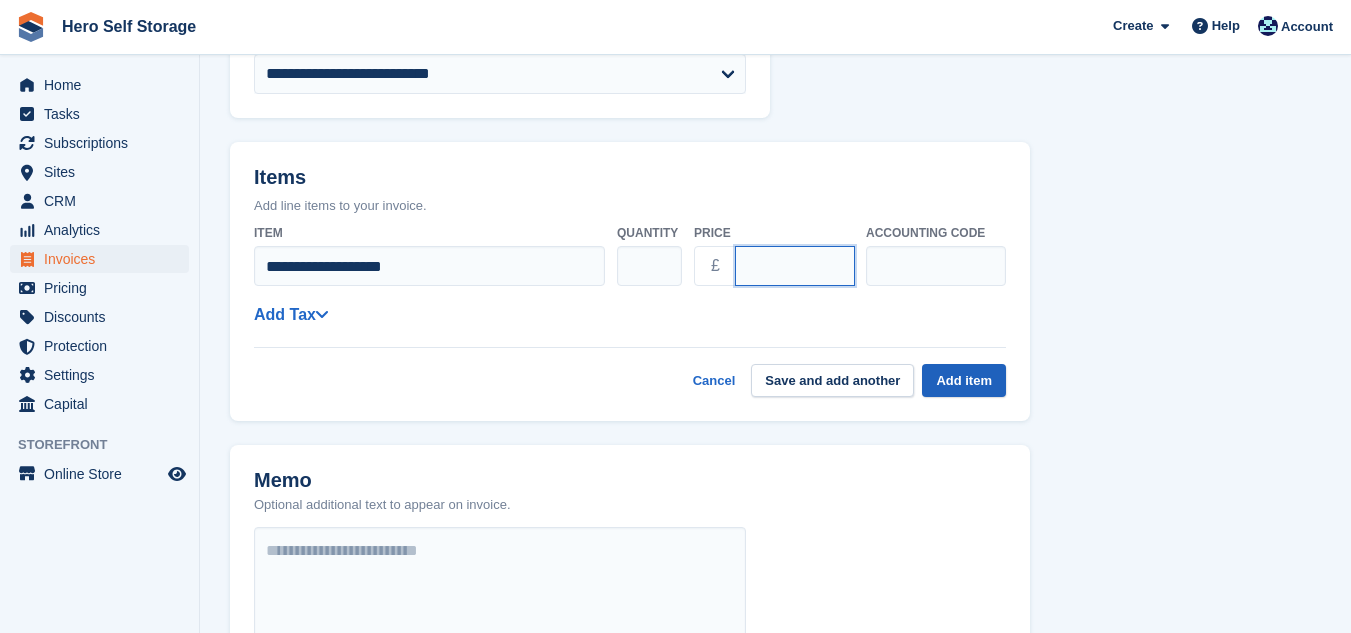 type on "******" 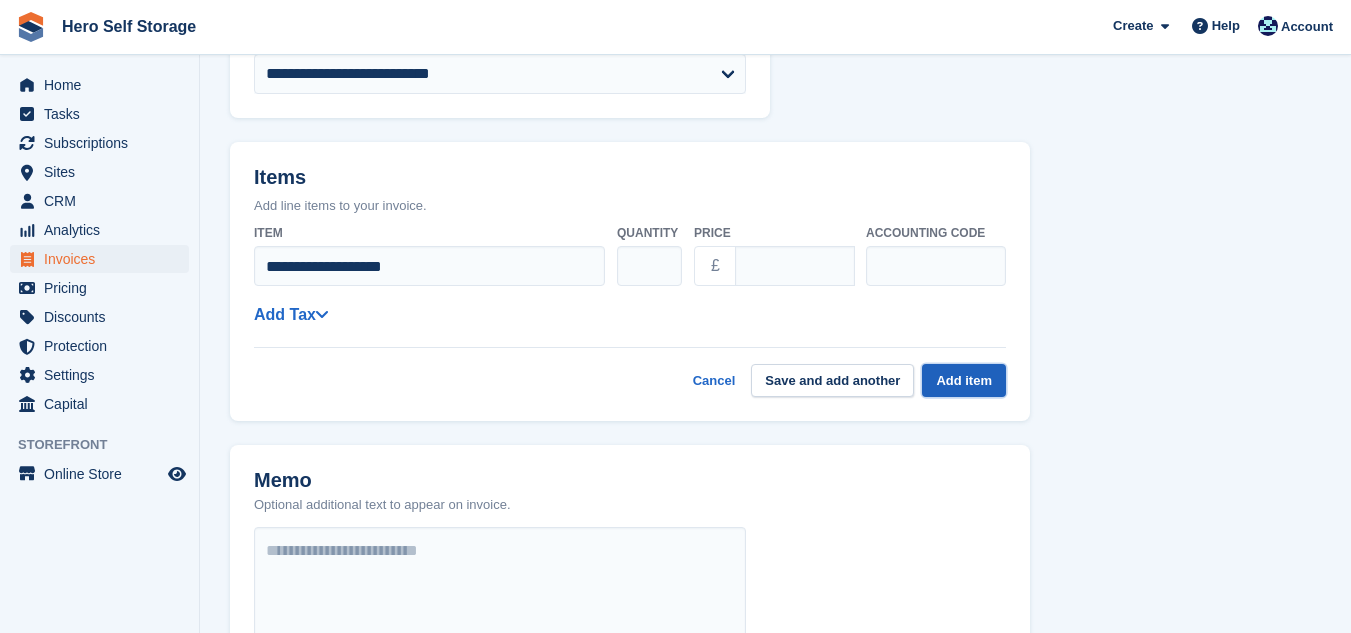 click on "Add item" at bounding box center (964, 380) 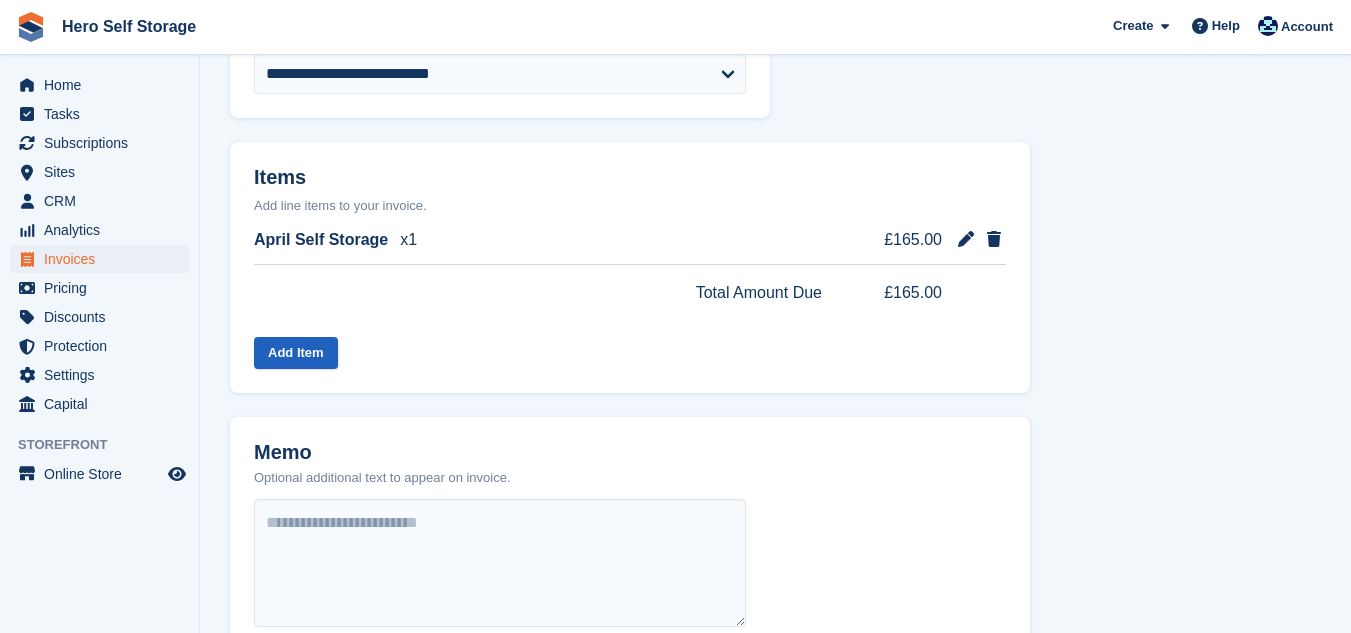 click on "Add Item" at bounding box center (296, 353) 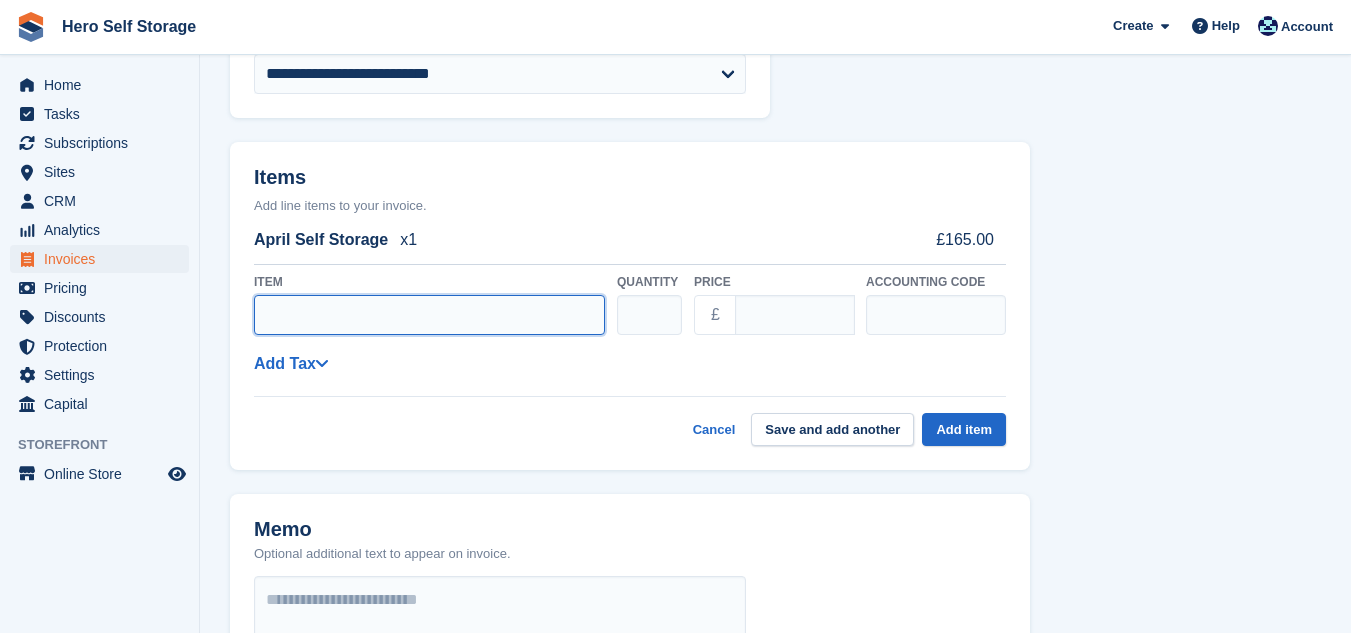click on "Item" at bounding box center (429, 315) 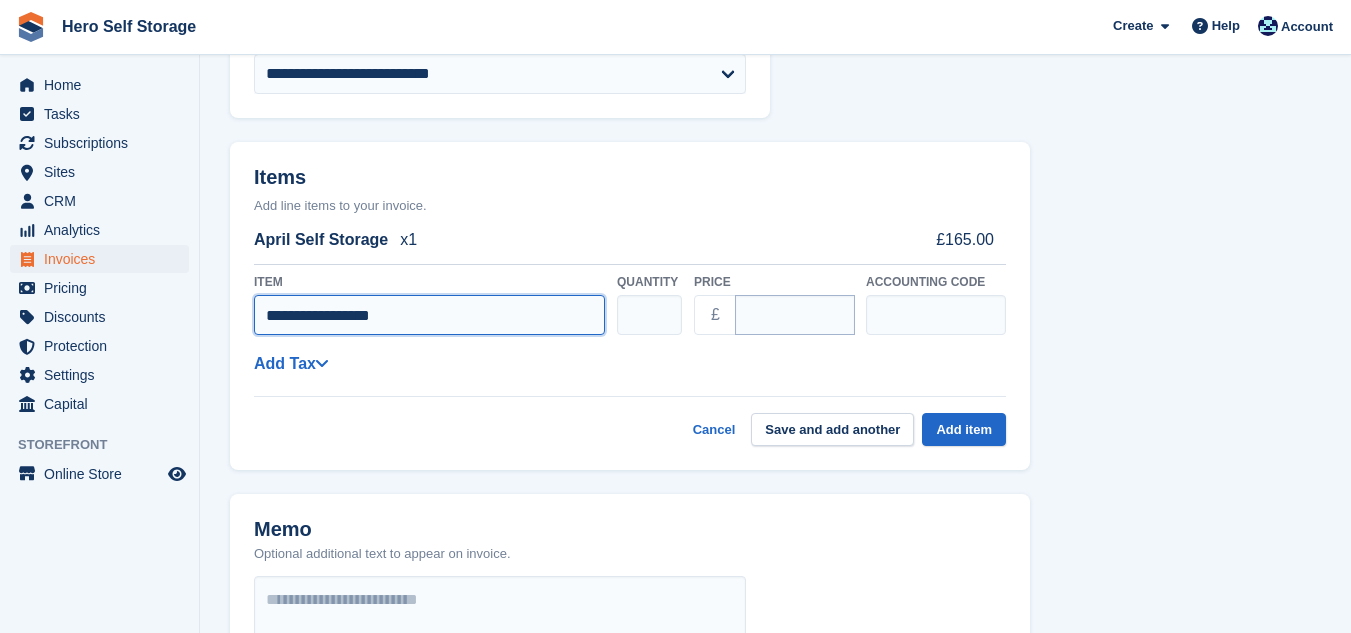type on "**********" 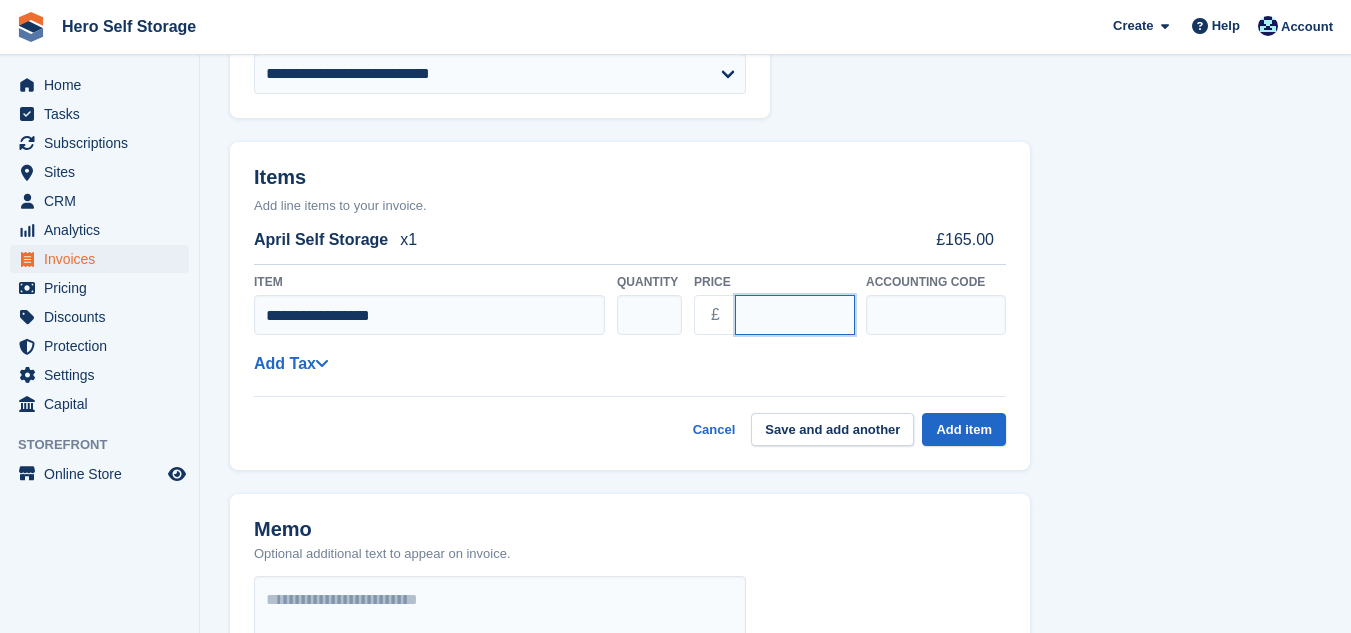 click on "****" at bounding box center (795, 315) 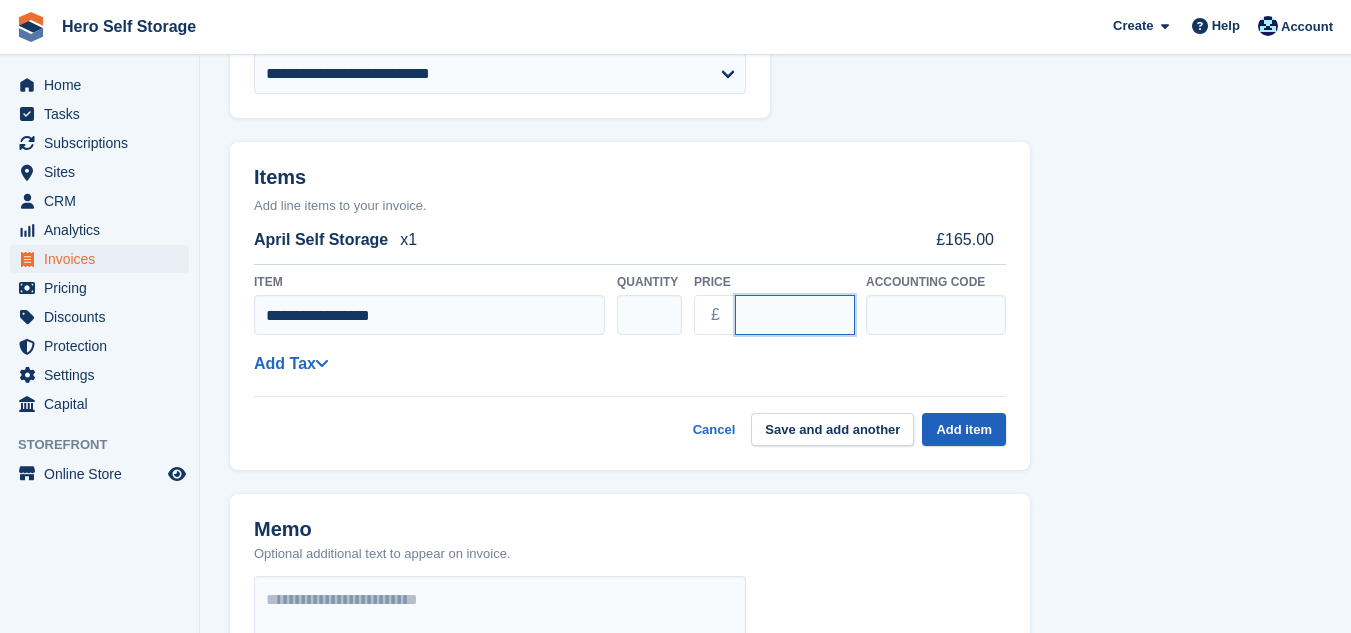 type on "***" 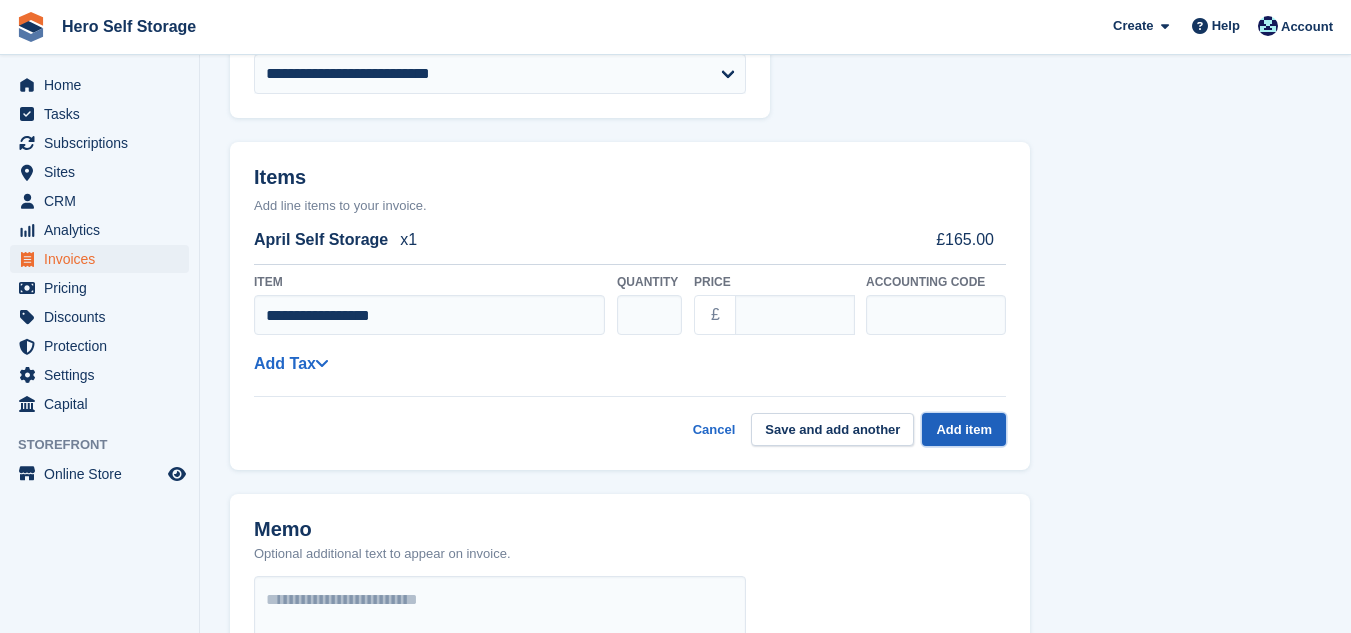 click on "Add item" at bounding box center [964, 429] 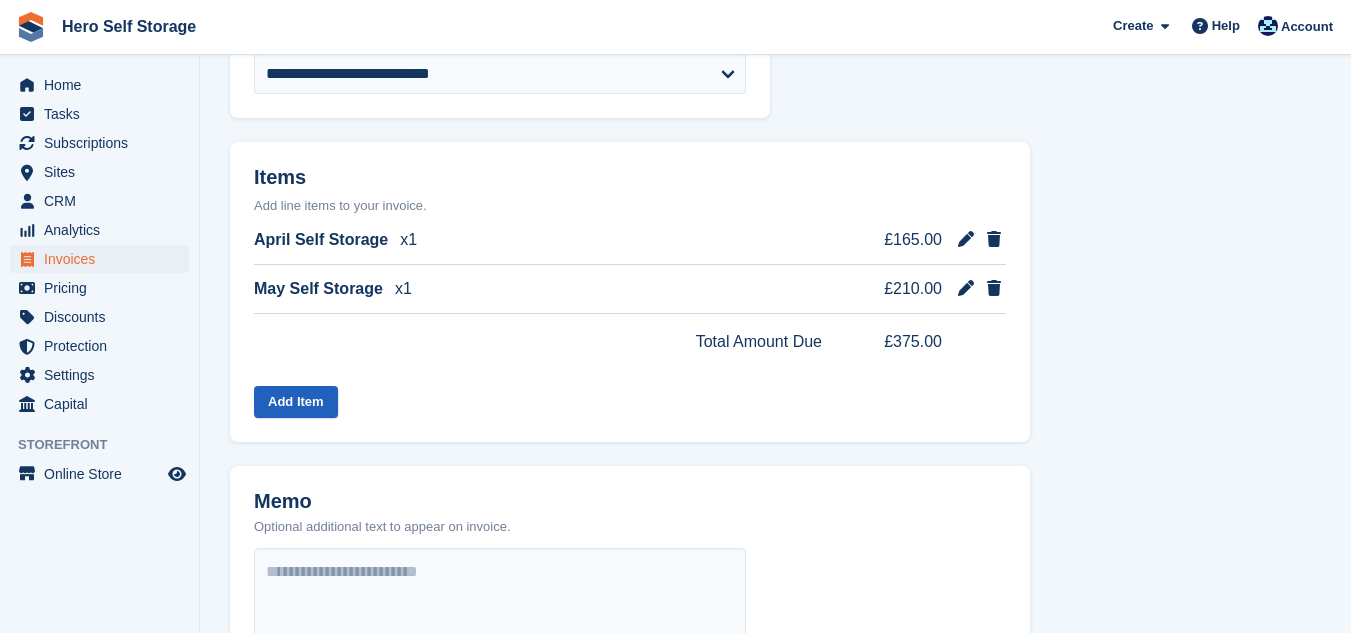 click on "Add Item" at bounding box center (296, 402) 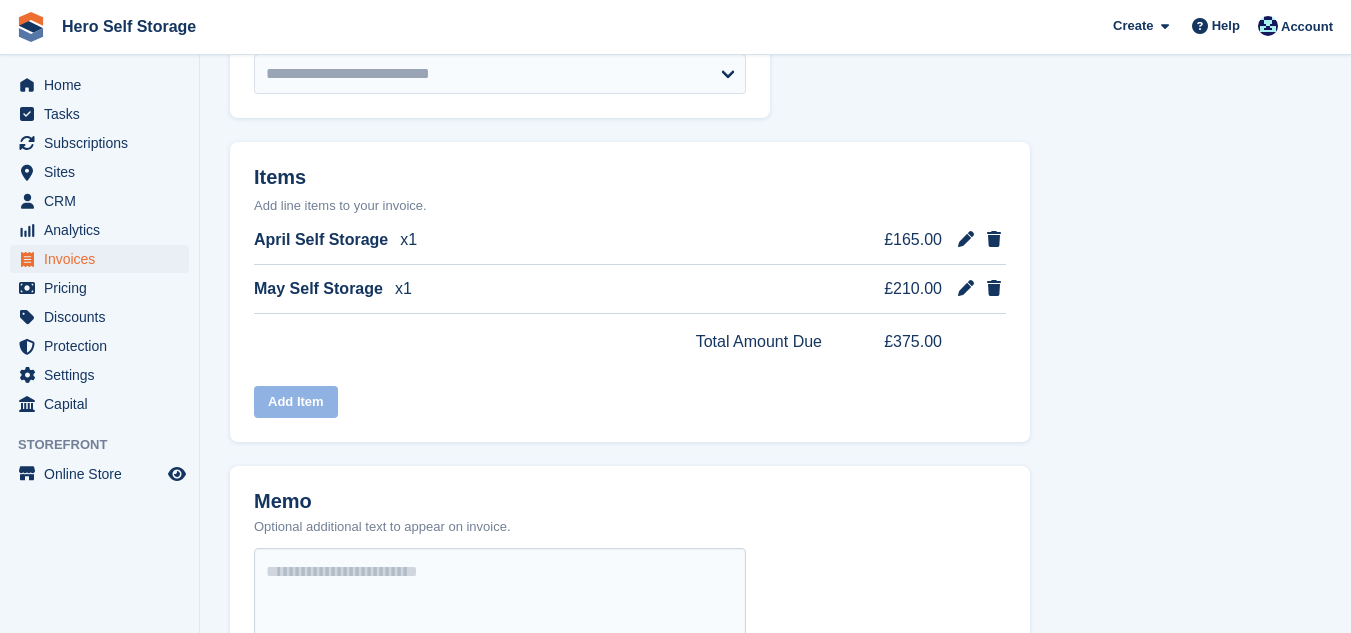 select on "*****" 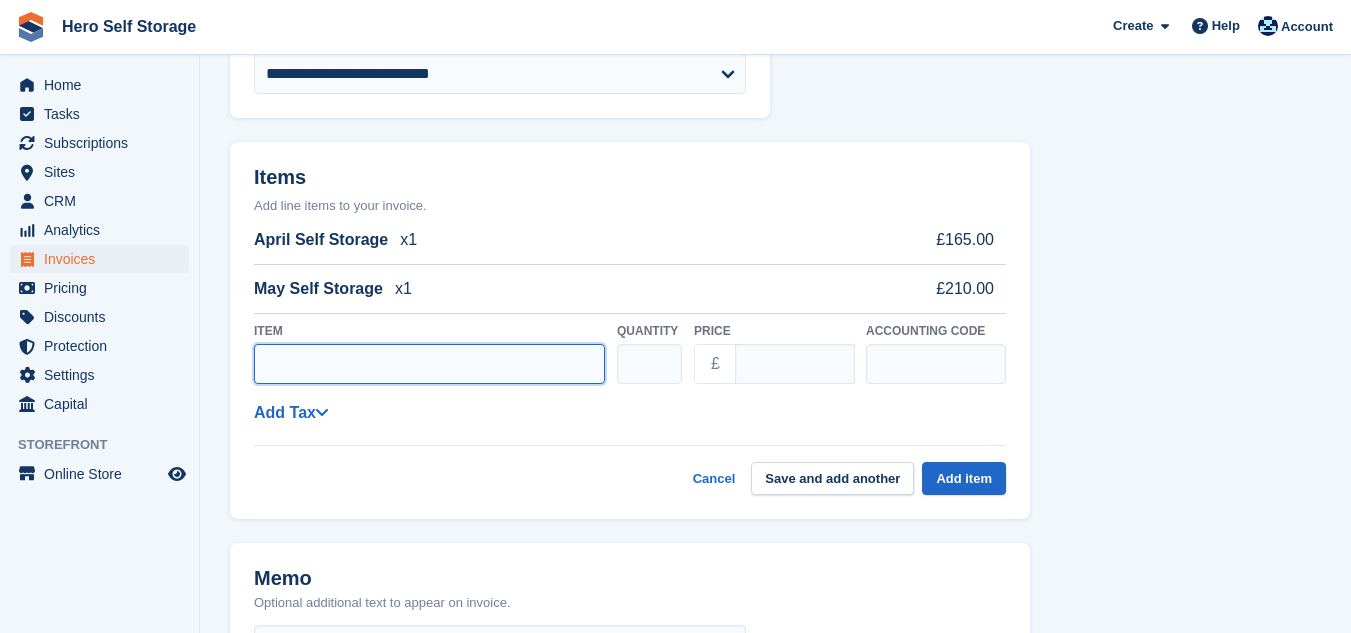 click on "Item" at bounding box center [429, 364] 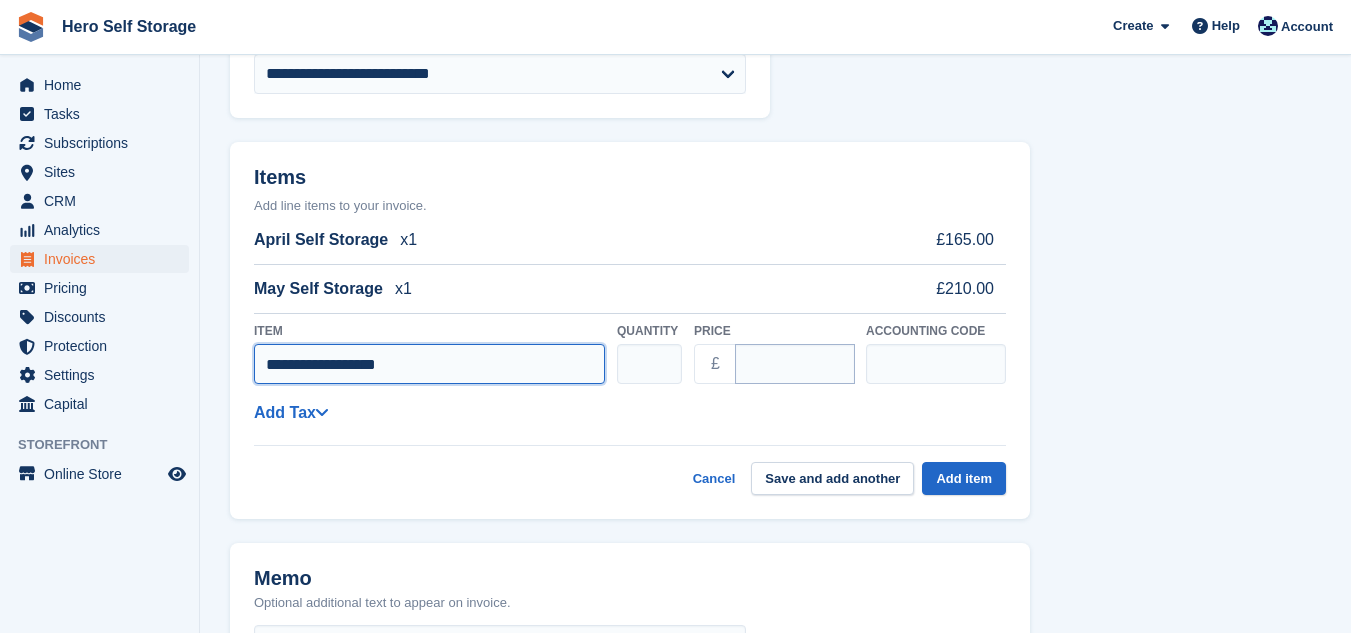 type on "**********" 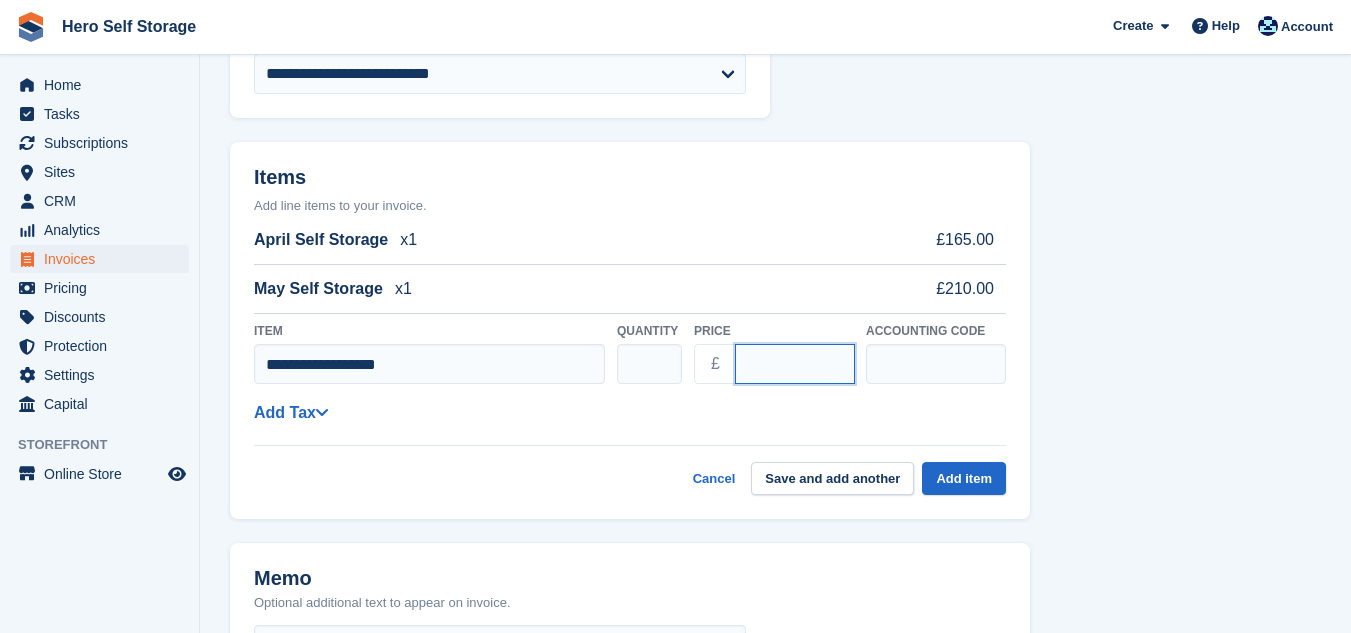 click on "****" at bounding box center (795, 364) 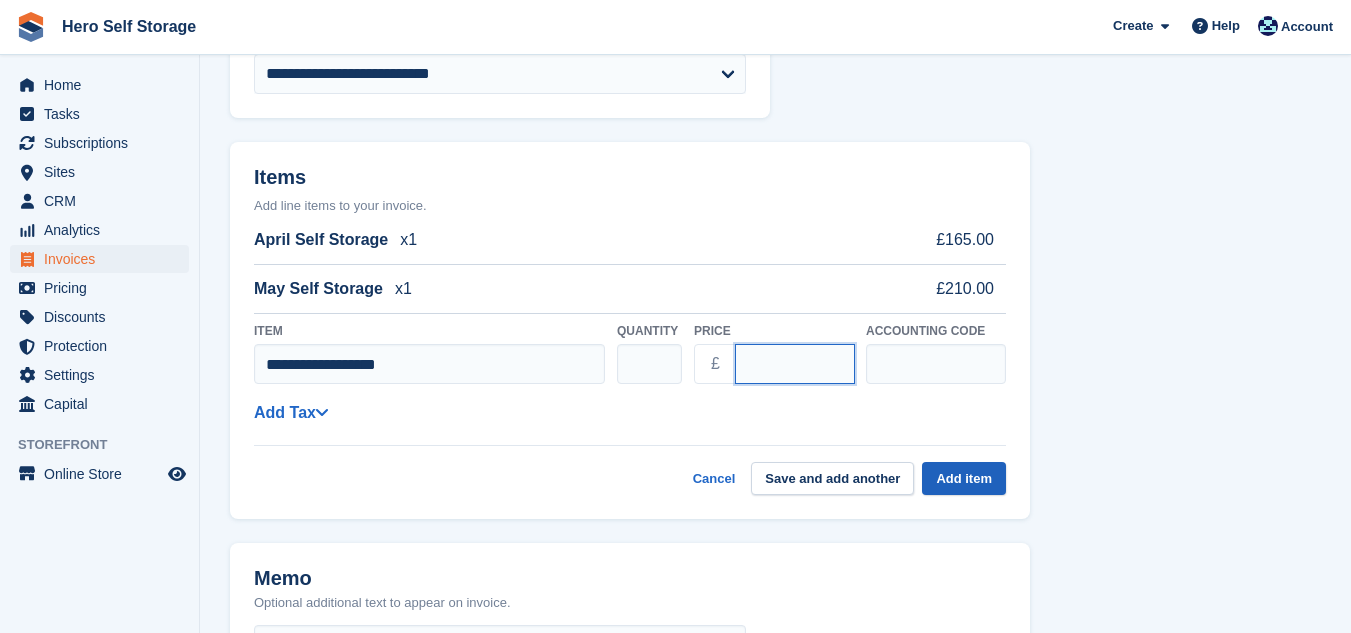 type on "******" 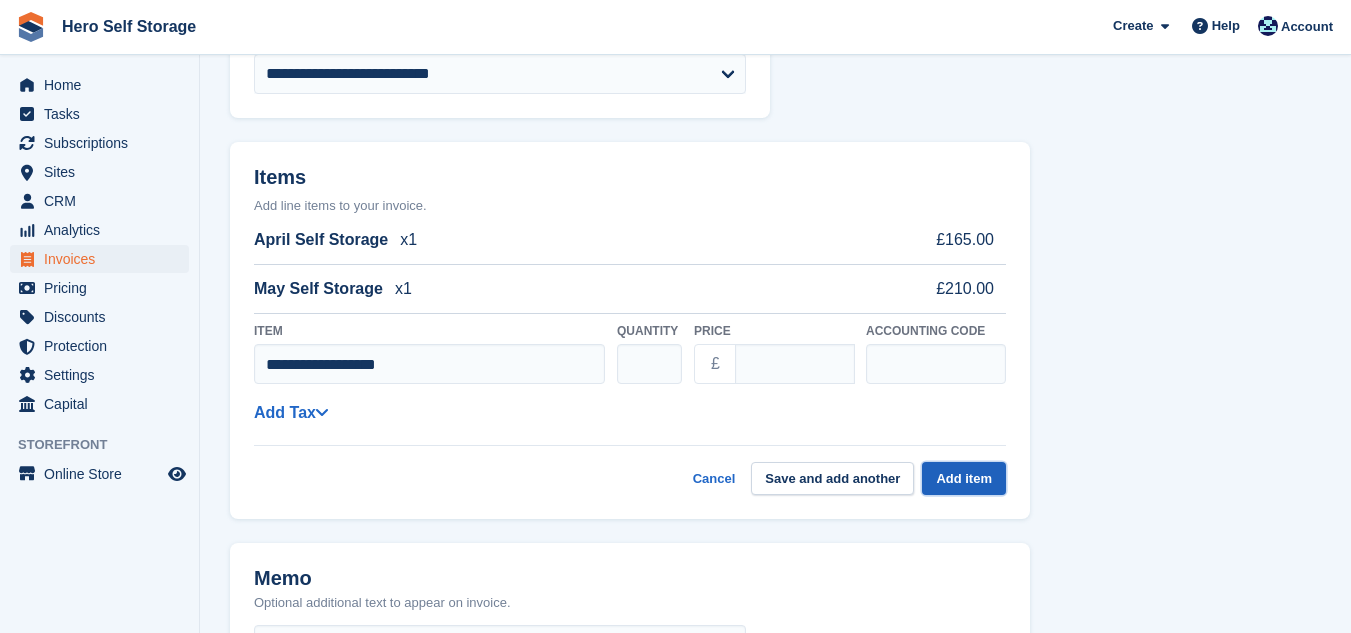 click on "Add item" at bounding box center [964, 478] 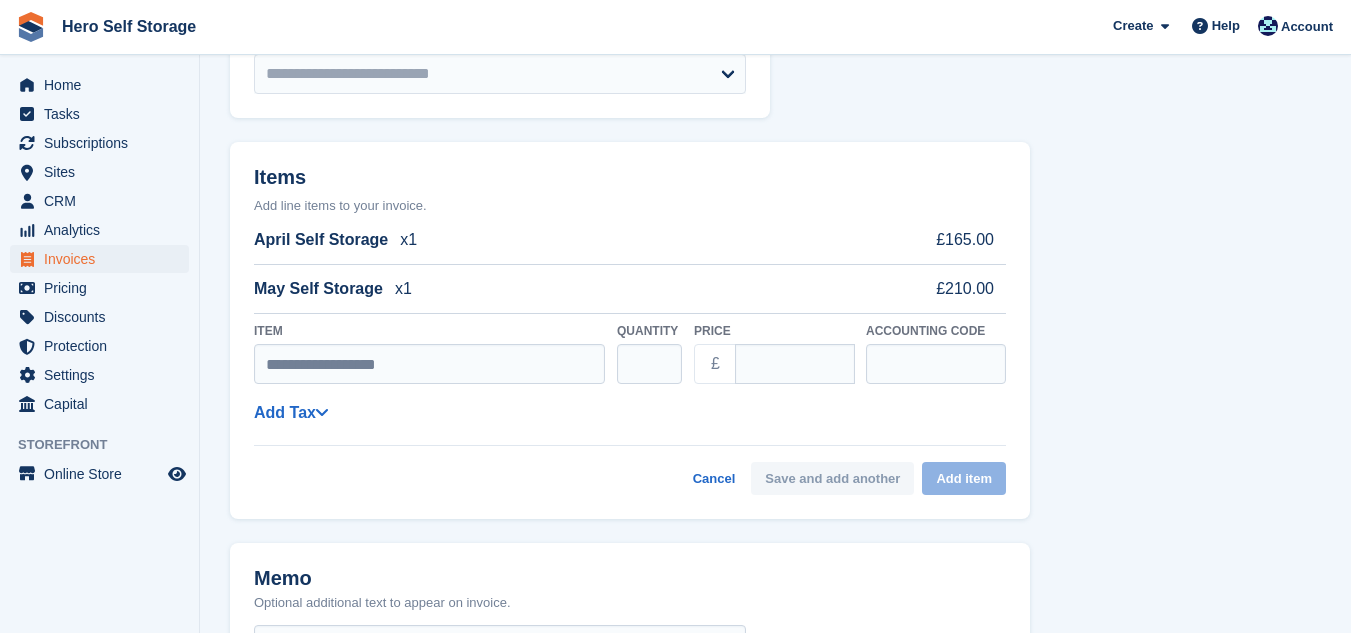 select on "*****" 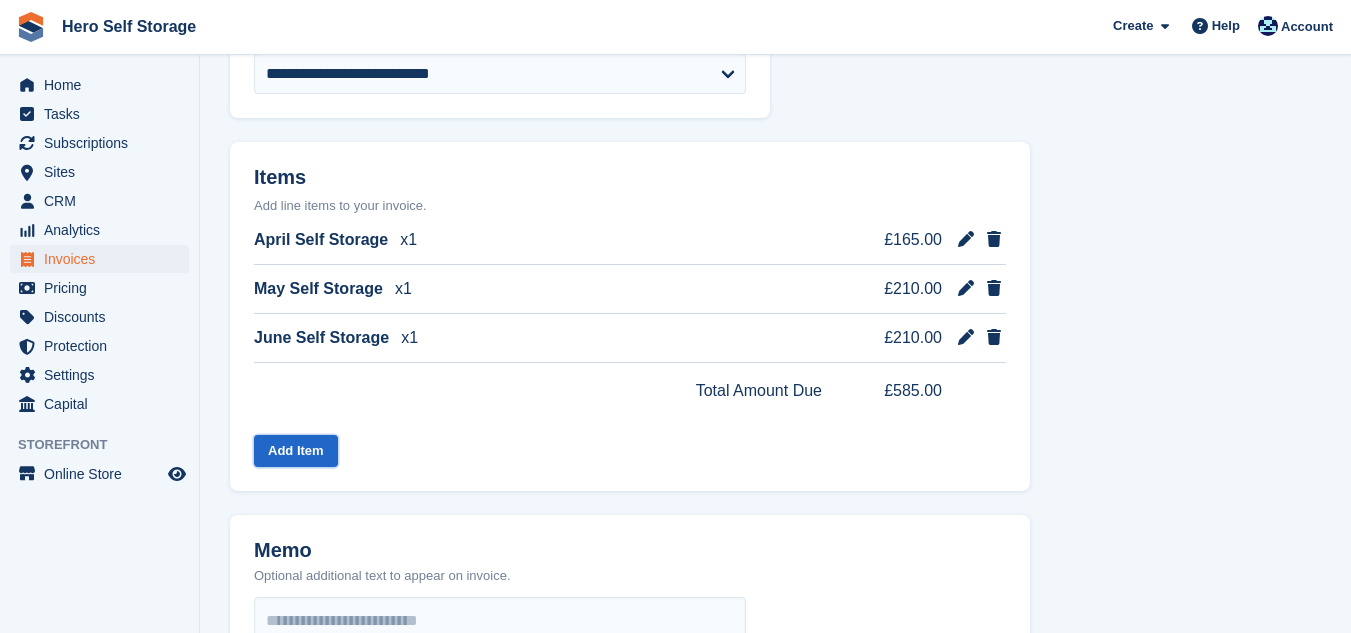 type 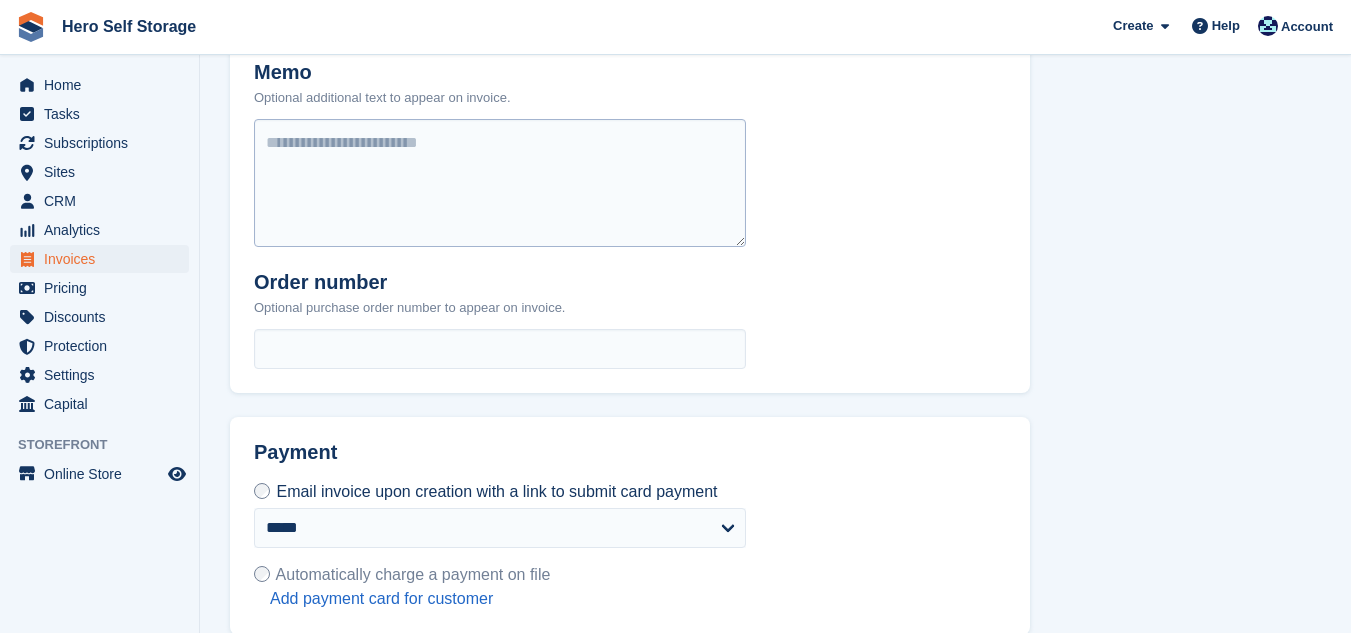 scroll, scrollTop: 880, scrollLeft: 0, axis: vertical 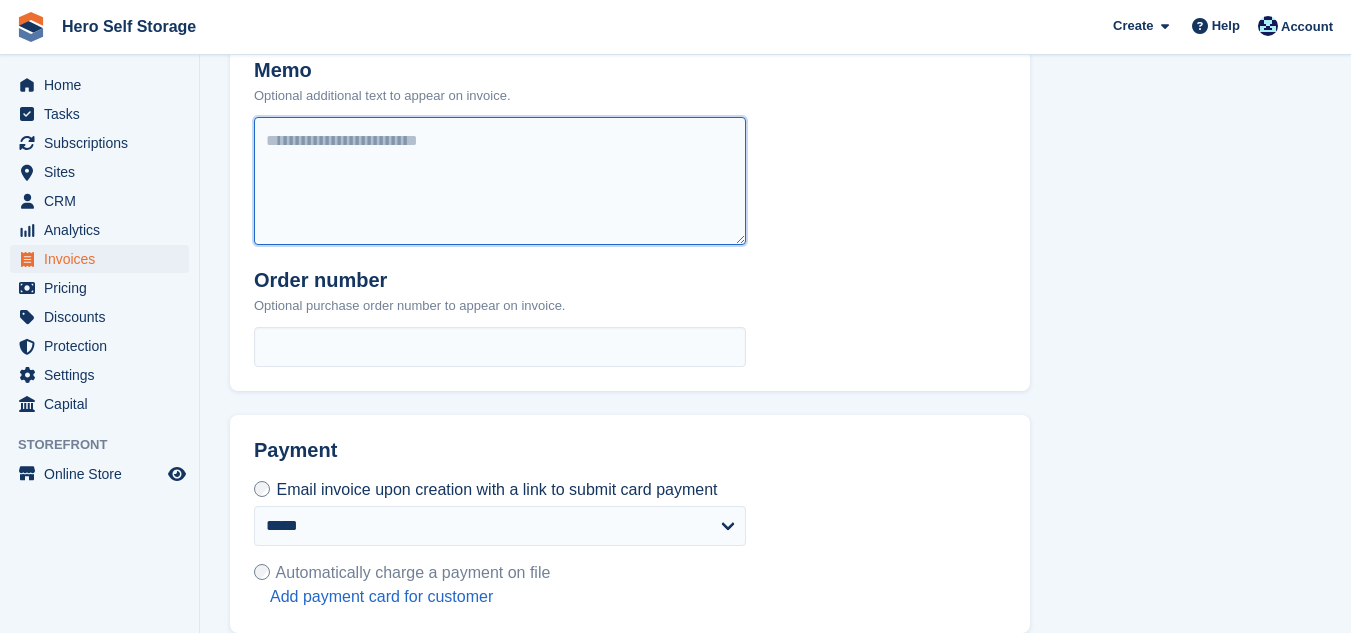 click at bounding box center [500, 181] 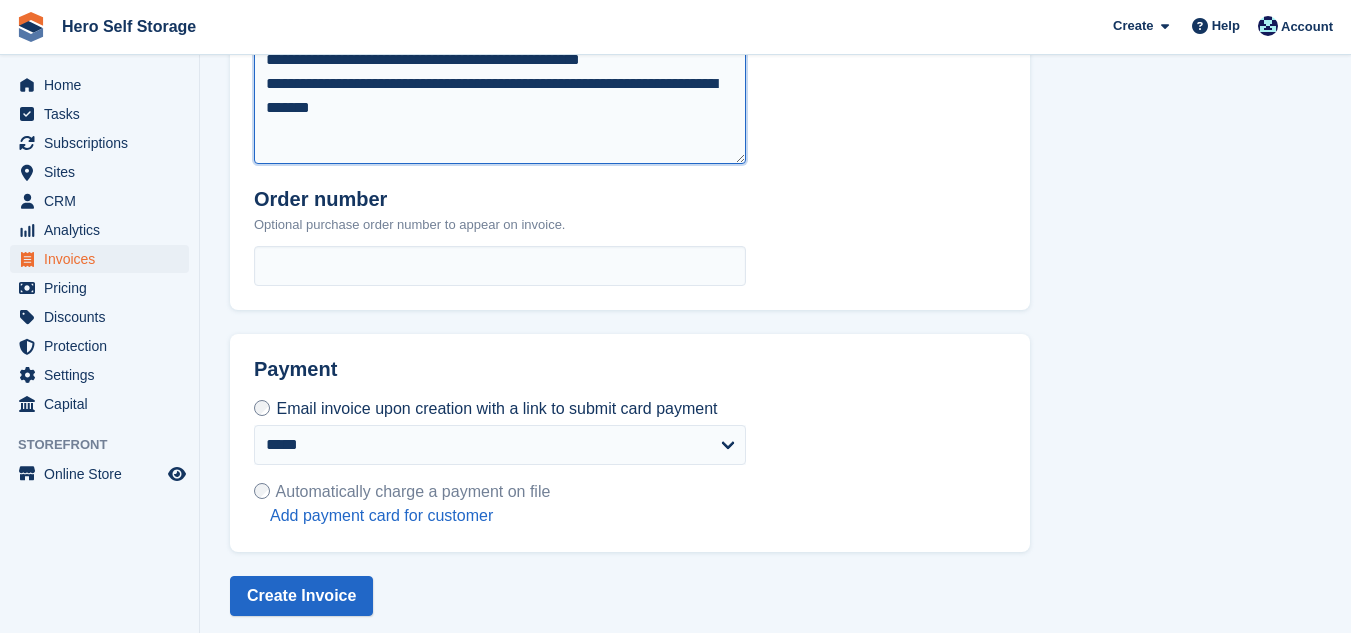 scroll, scrollTop: 973, scrollLeft: 0, axis: vertical 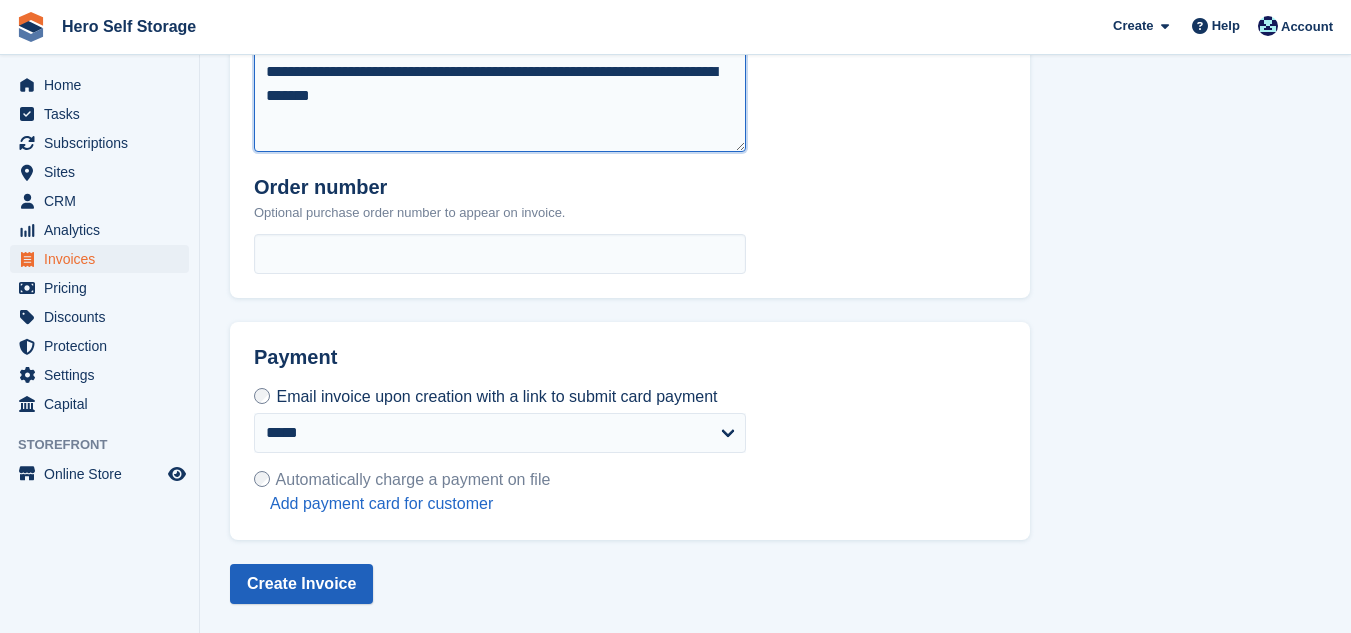 type on "**********" 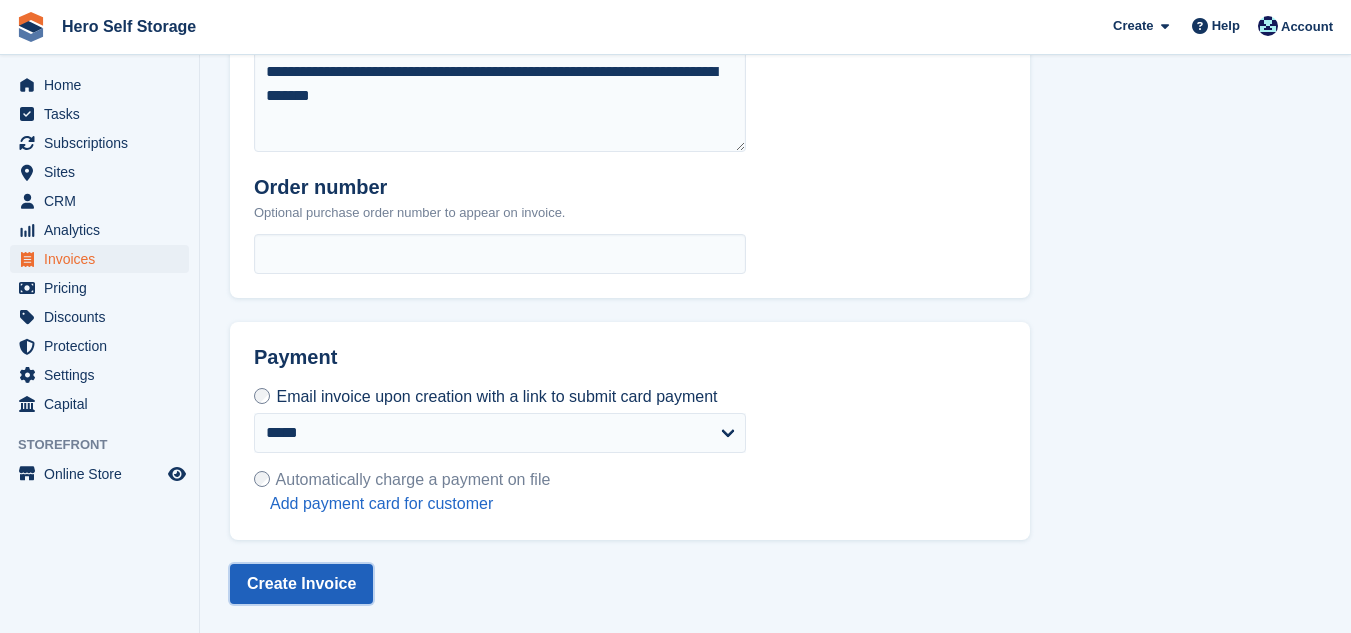 click on "Create Invoice" at bounding box center (301, 584) 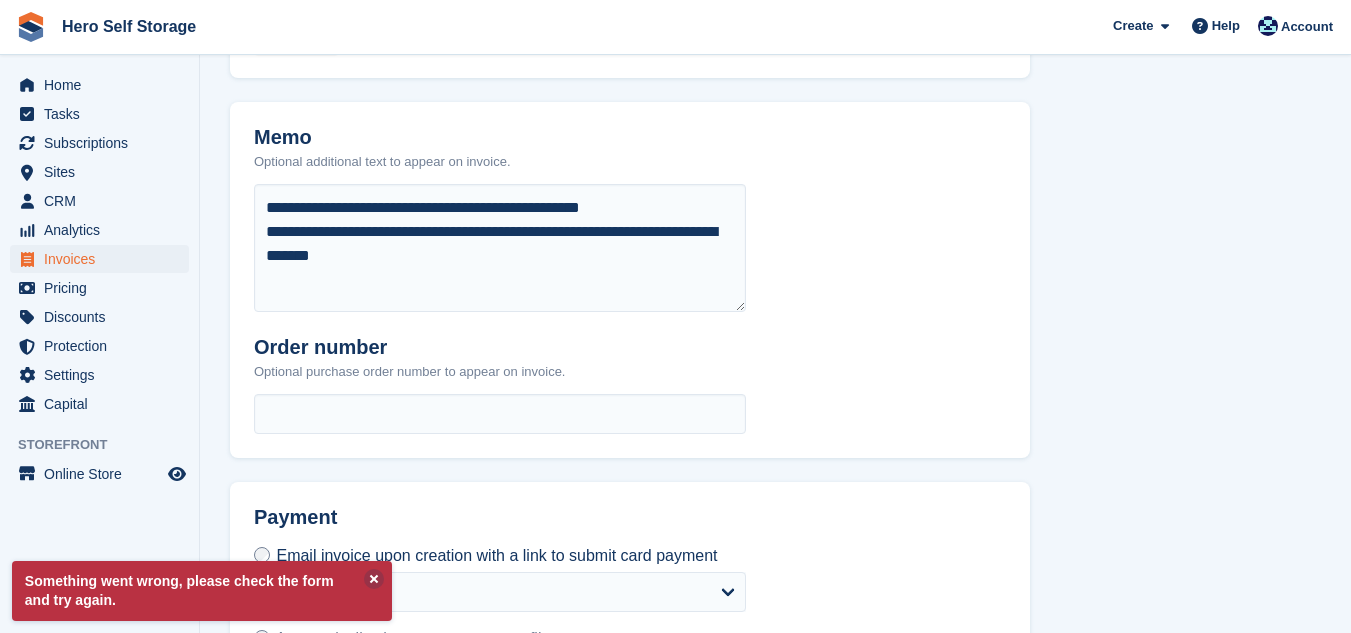 scroll, scrollTop: 0, scrollLeft: 0, axis: both 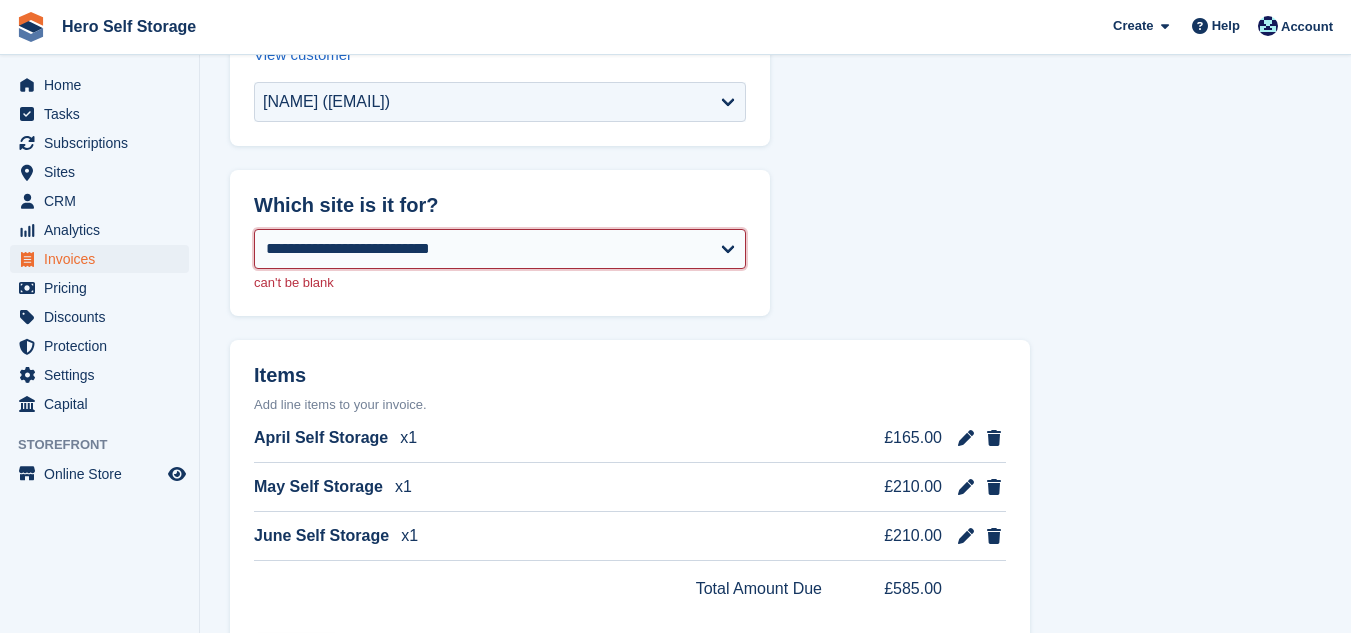 click on "**********" at bounding box center [500, 249] 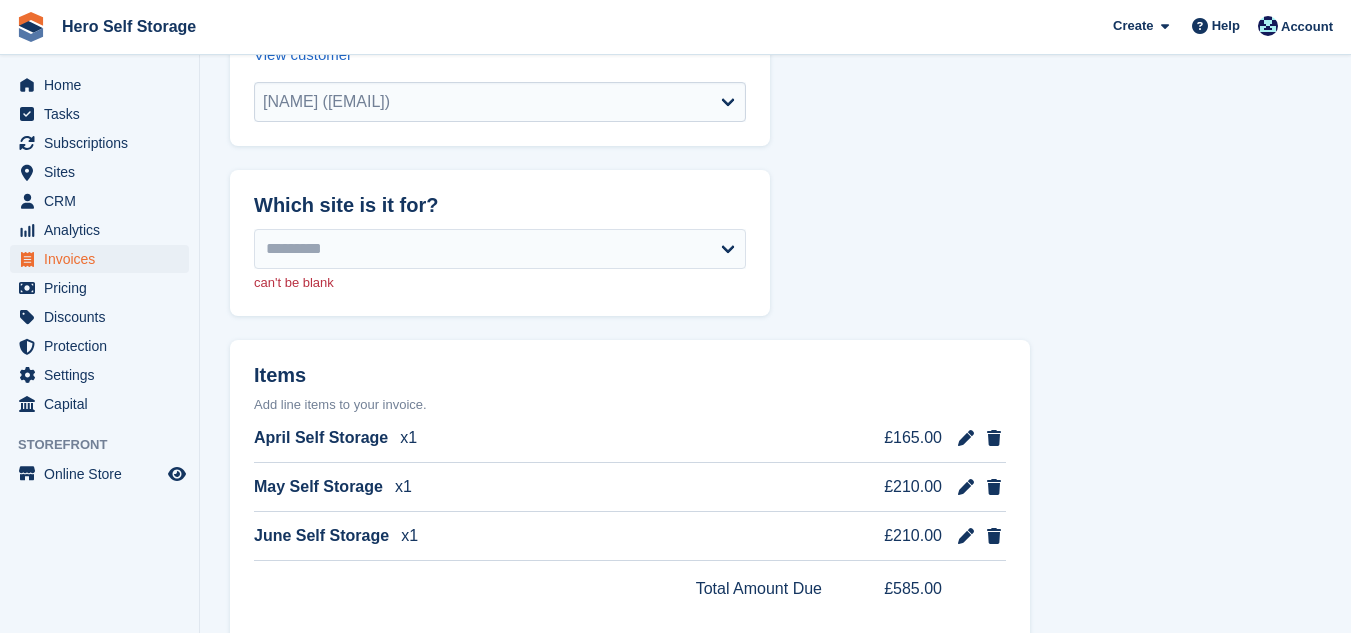 select on "*****" 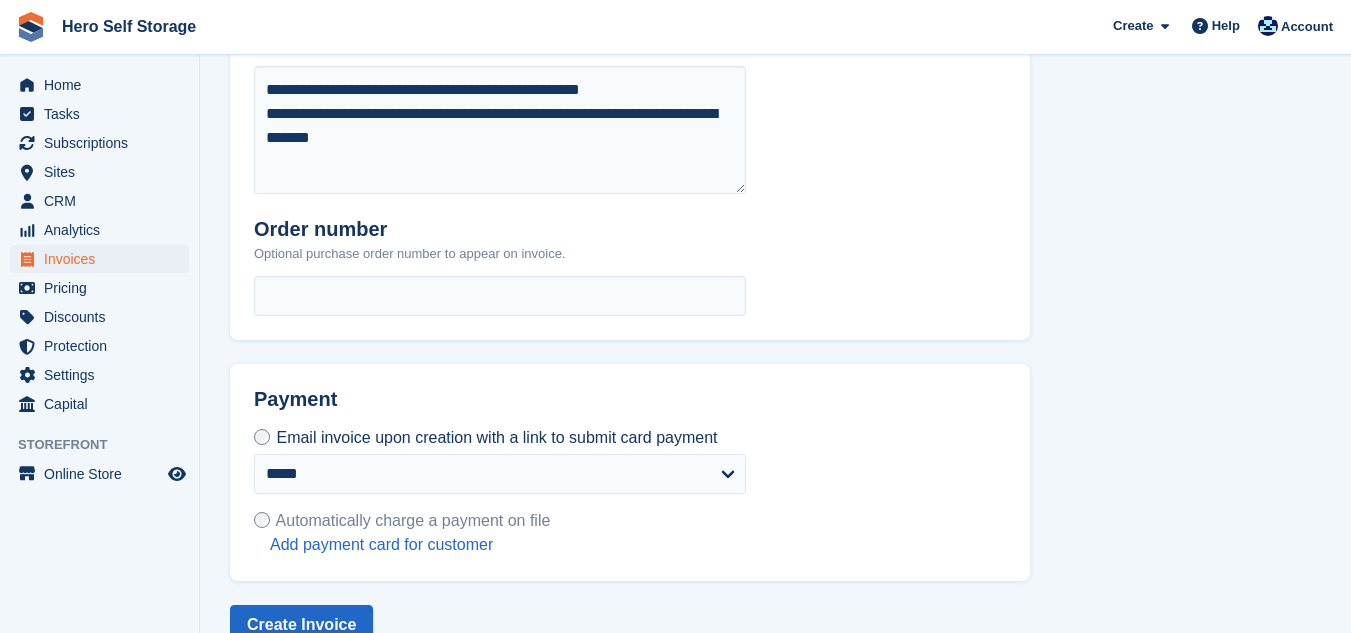scroll, scrollTop: 1132, scrollLeft: 0, axis: vertical 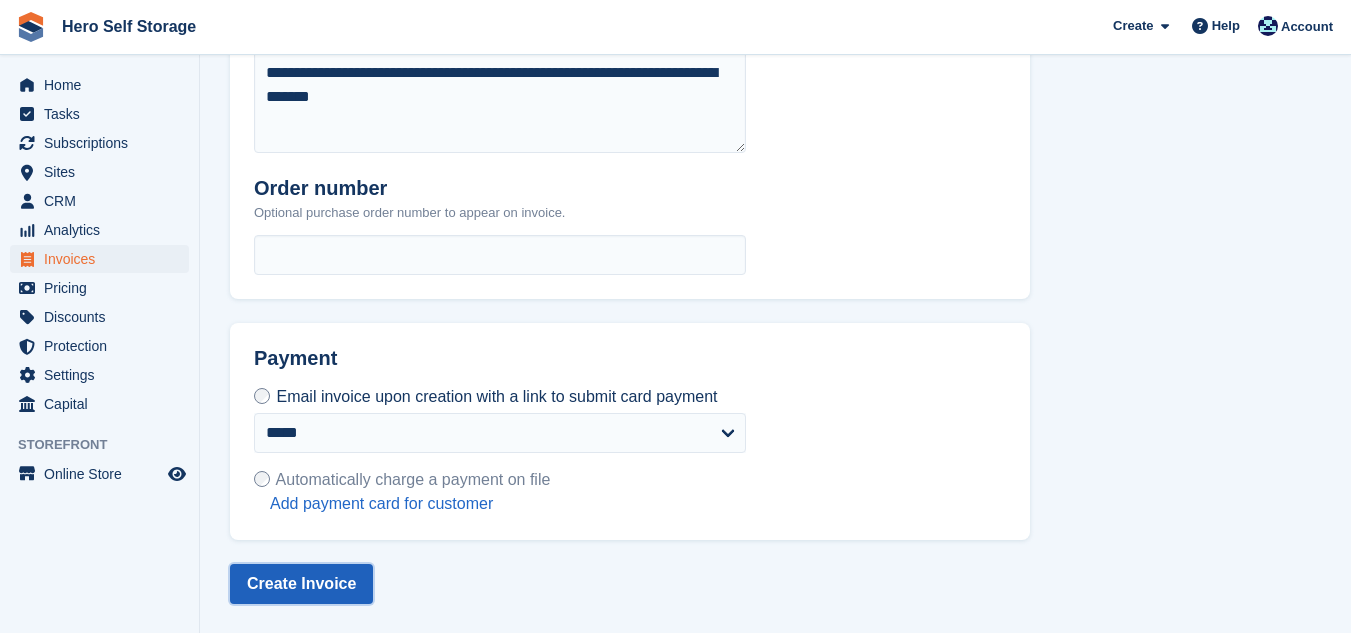 click on "Create Invoice" at bounding box center [301, 584] 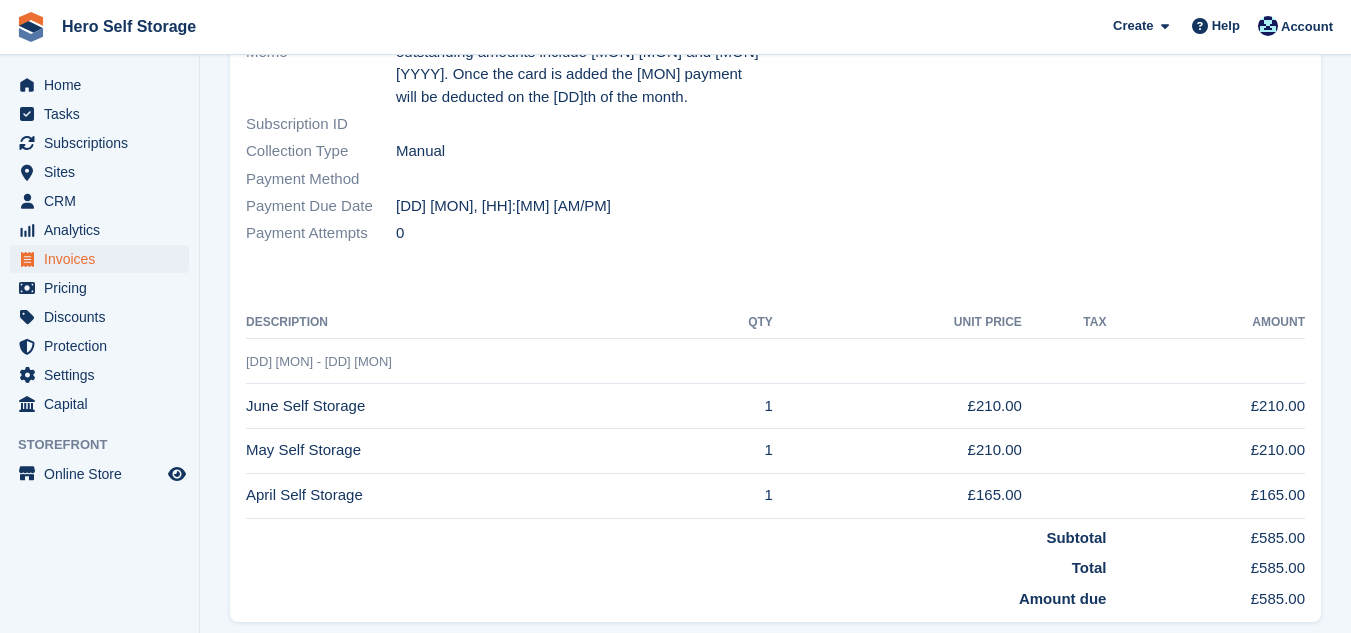scroll, scrollTop: 364, scrollLeft: 0, axis: vertical 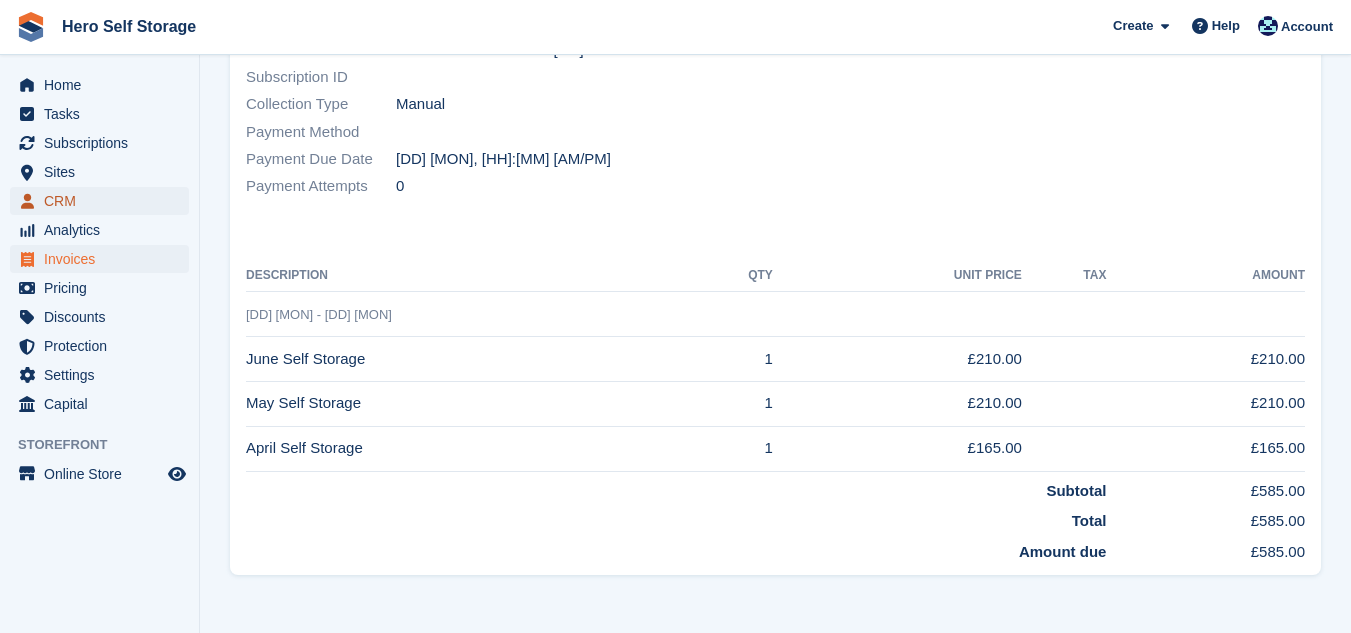 click on "CRM" at bounding box center [104, 201] 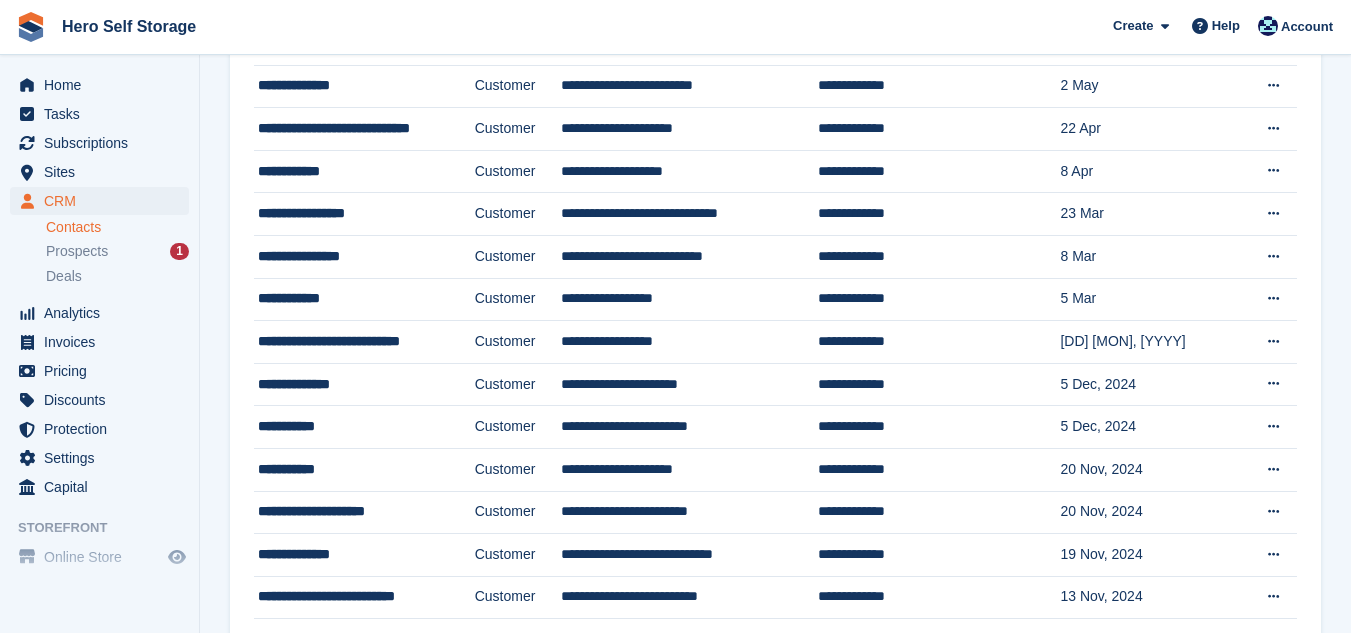 scroll, scrollTop: 0, scrollLeft: 0, axis: both 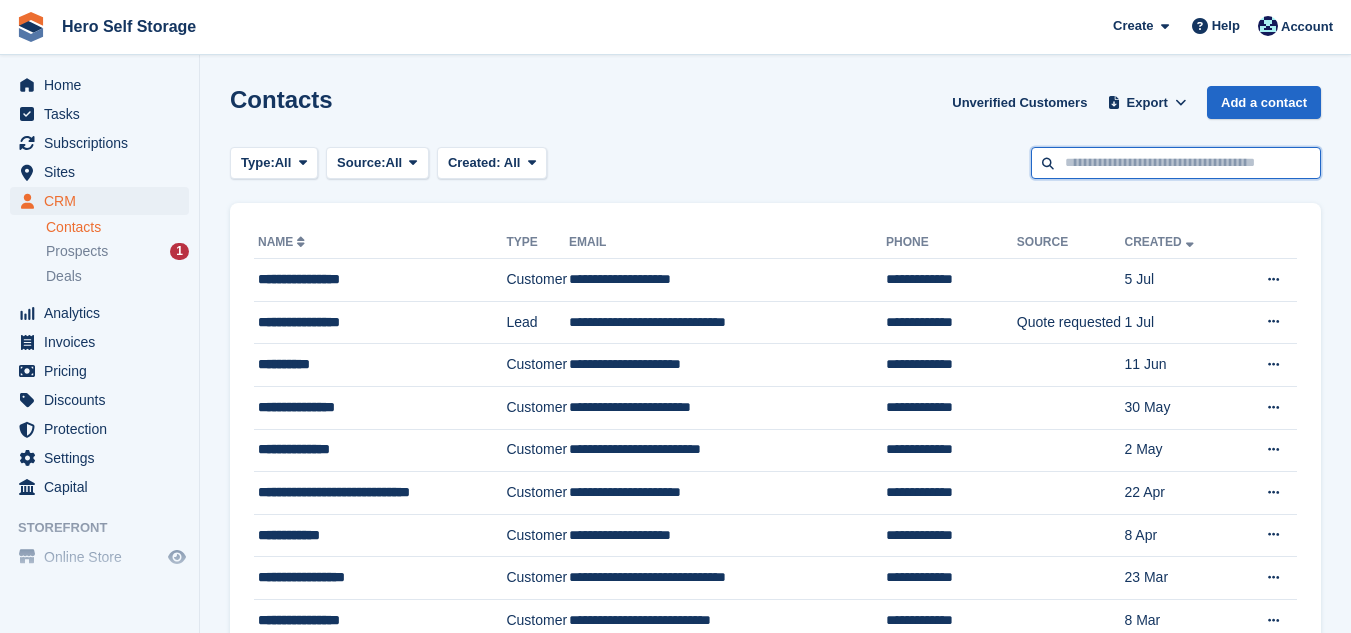 click at bounding box center [1176, 163] 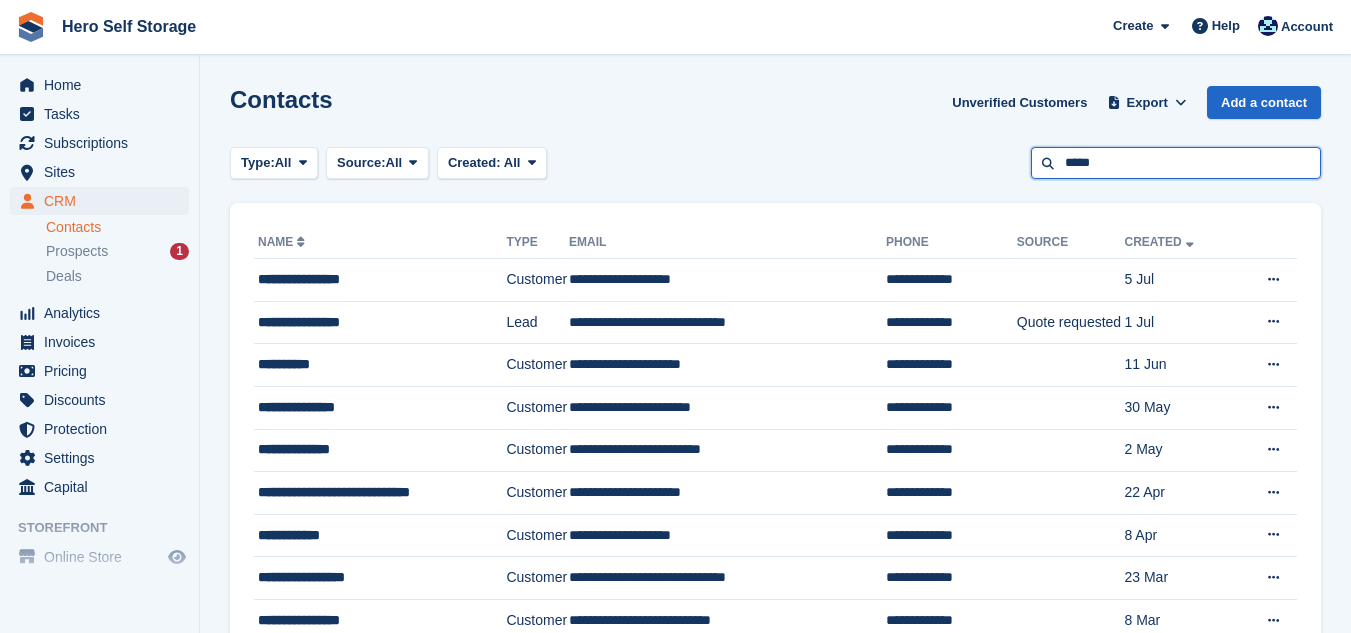 type on "*****" 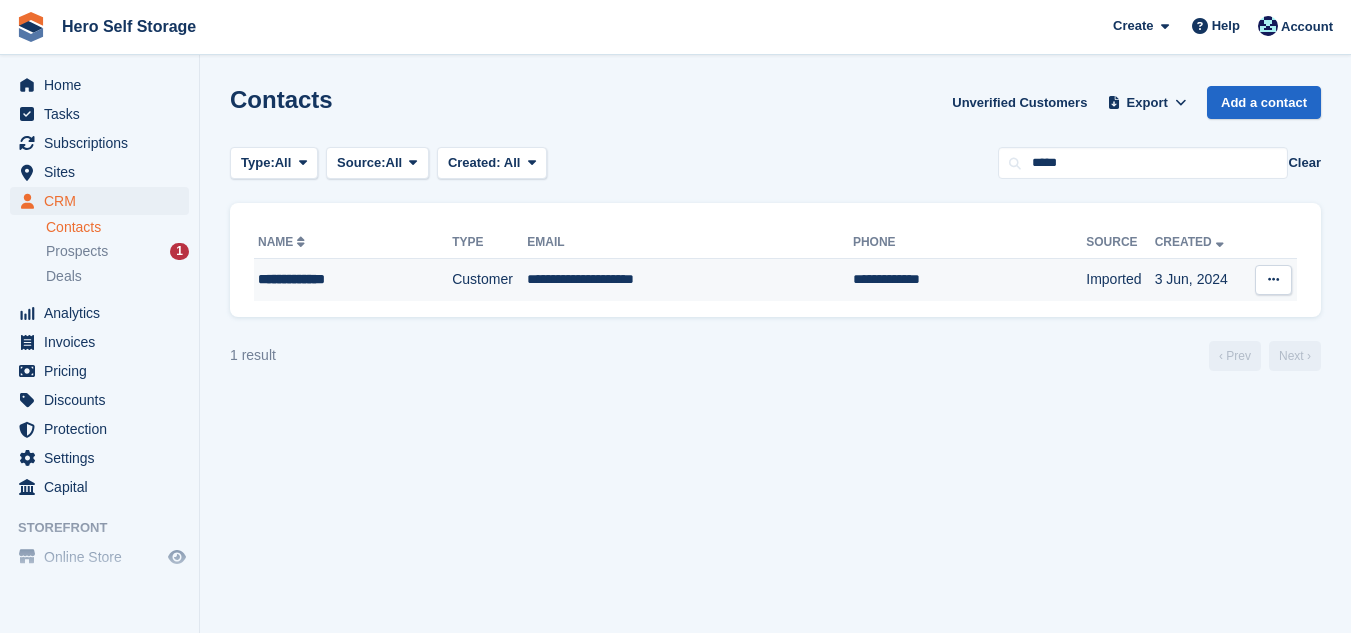 click on "**********" at bounding box center [690, 280] 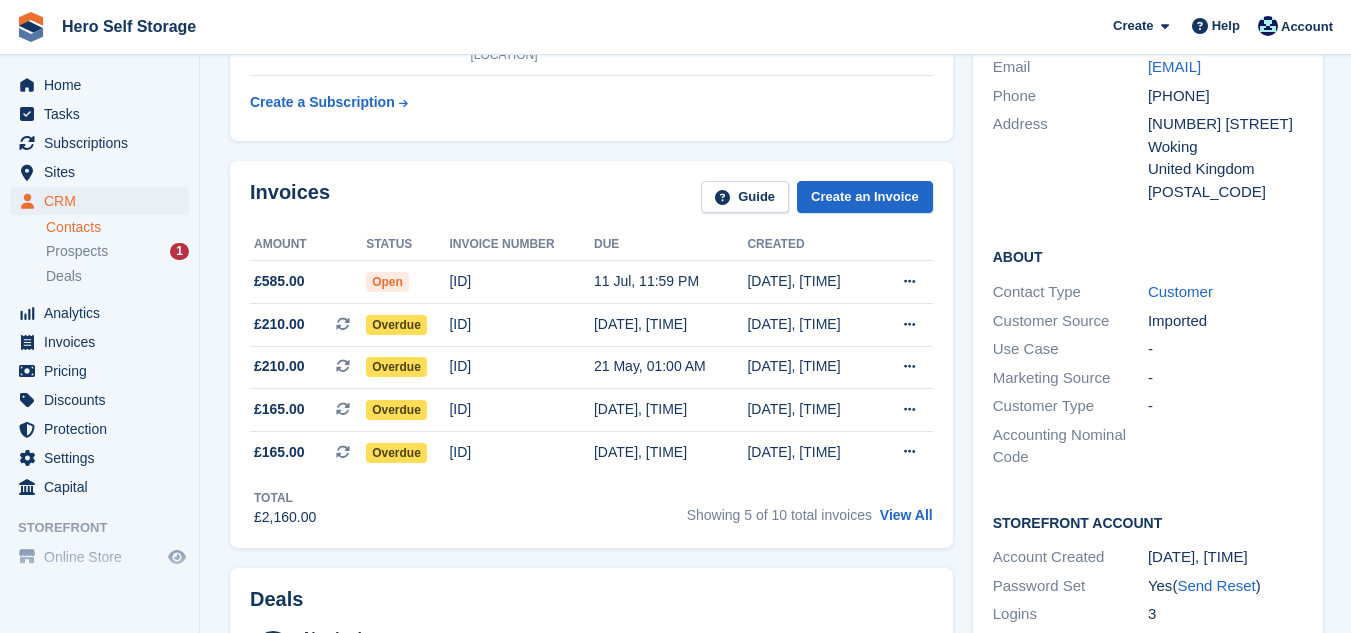 scroll, scrollTop: 400, scrollLeft: 0, axis: vertical 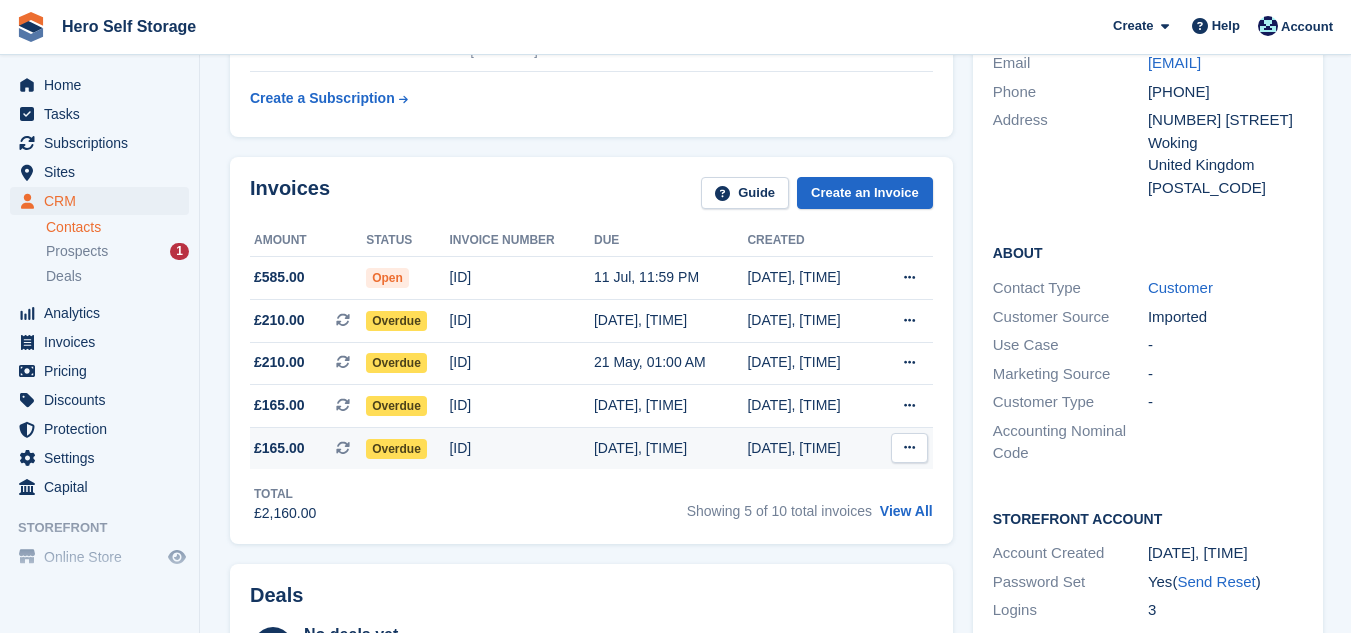 click on "[DATE], [TIME]" at bounding box center (670, 448) 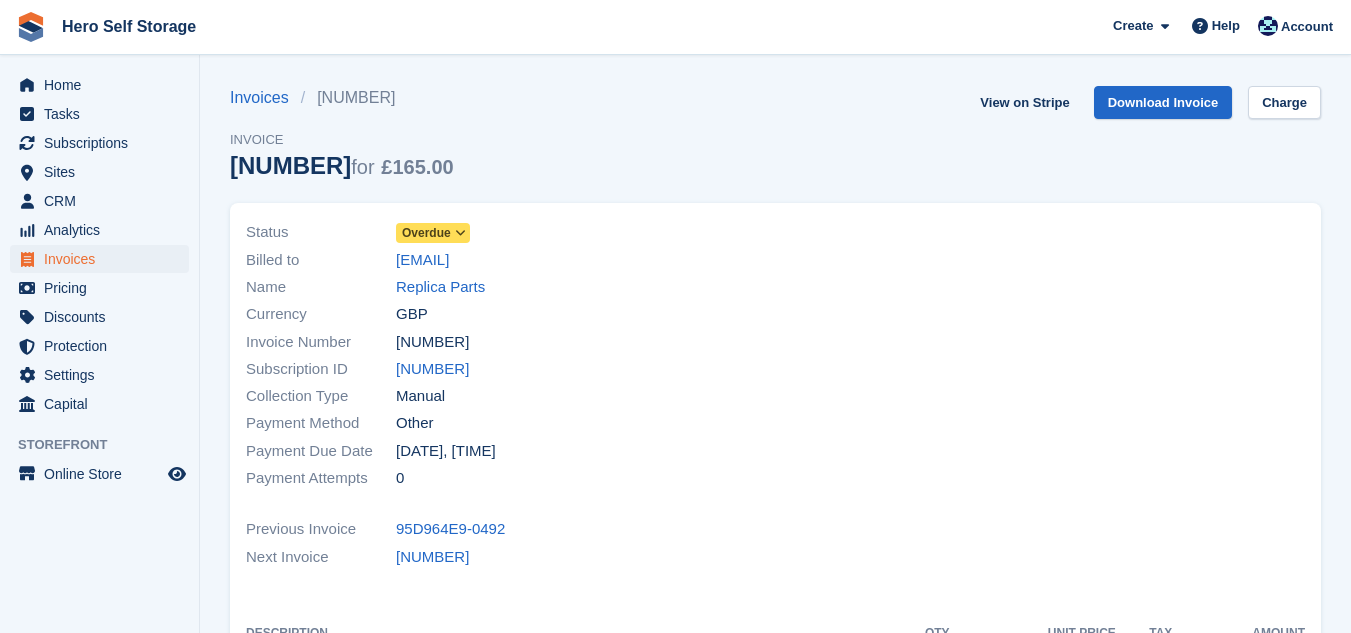 scroll, scrollTop: 0, scrollLeft: 0, axis: both 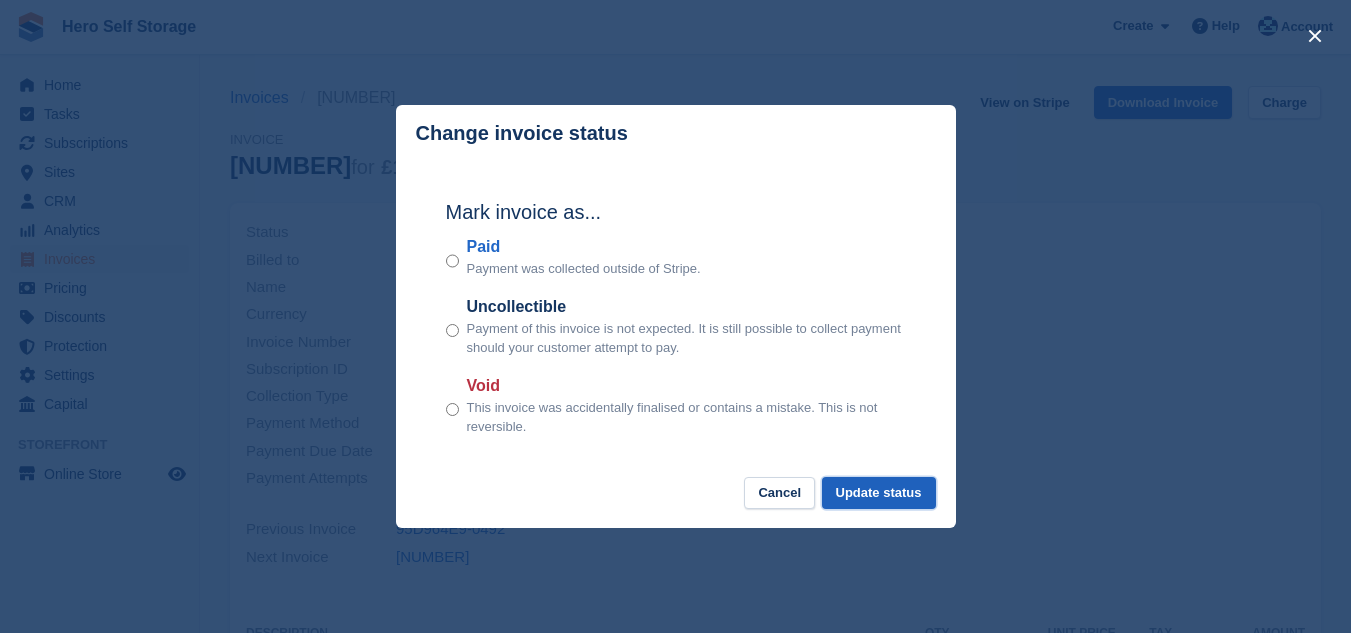 click on "Update status" at bounding box center (879, 493) 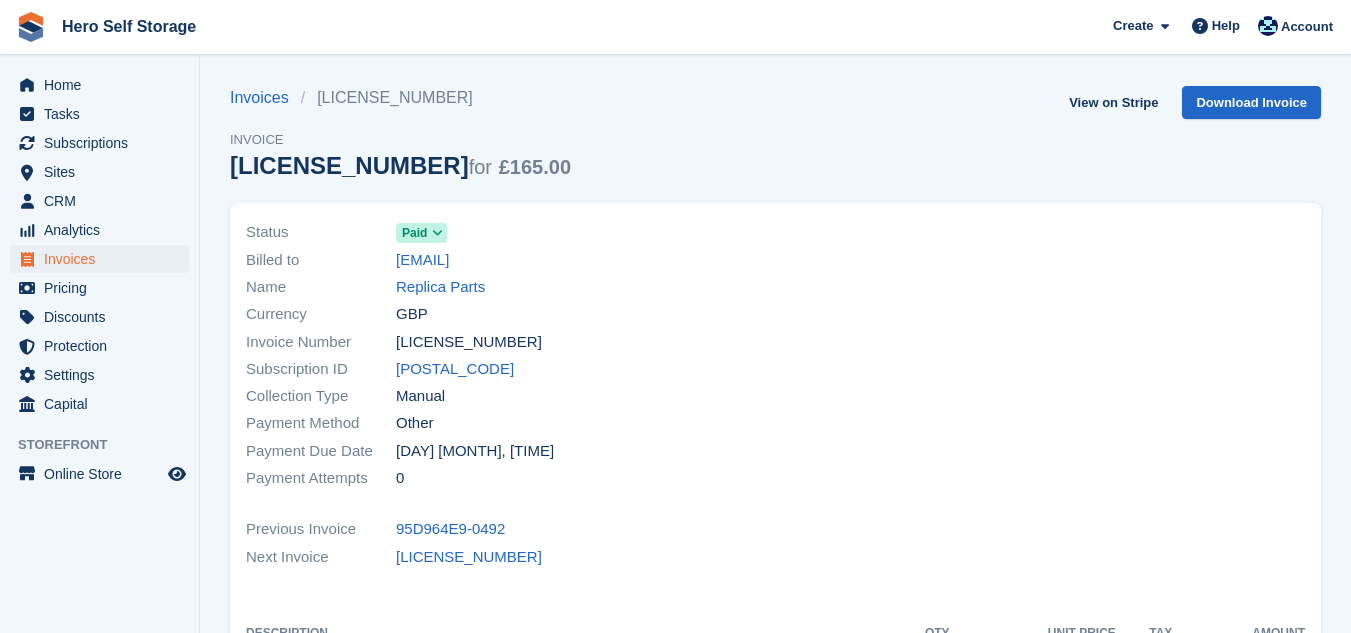 scroll, scrollTop: 0, scrollLeft: 0, axis: both 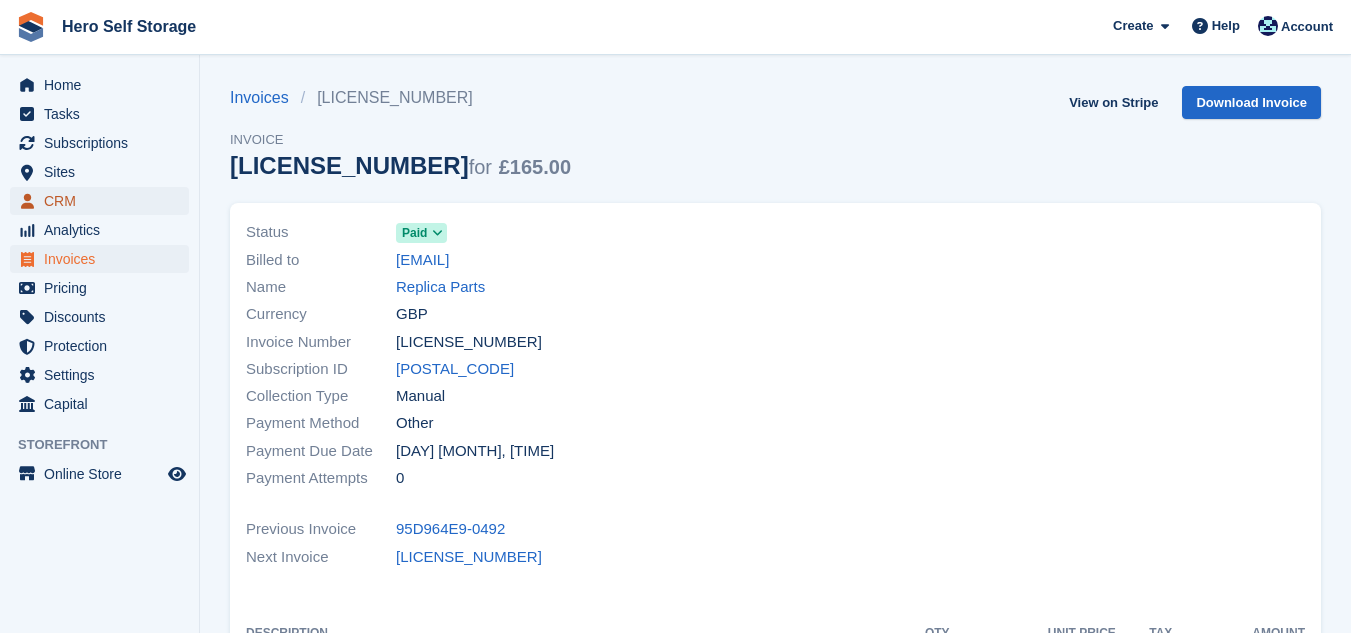 click on "CRM" at bounding box center [104, 201] 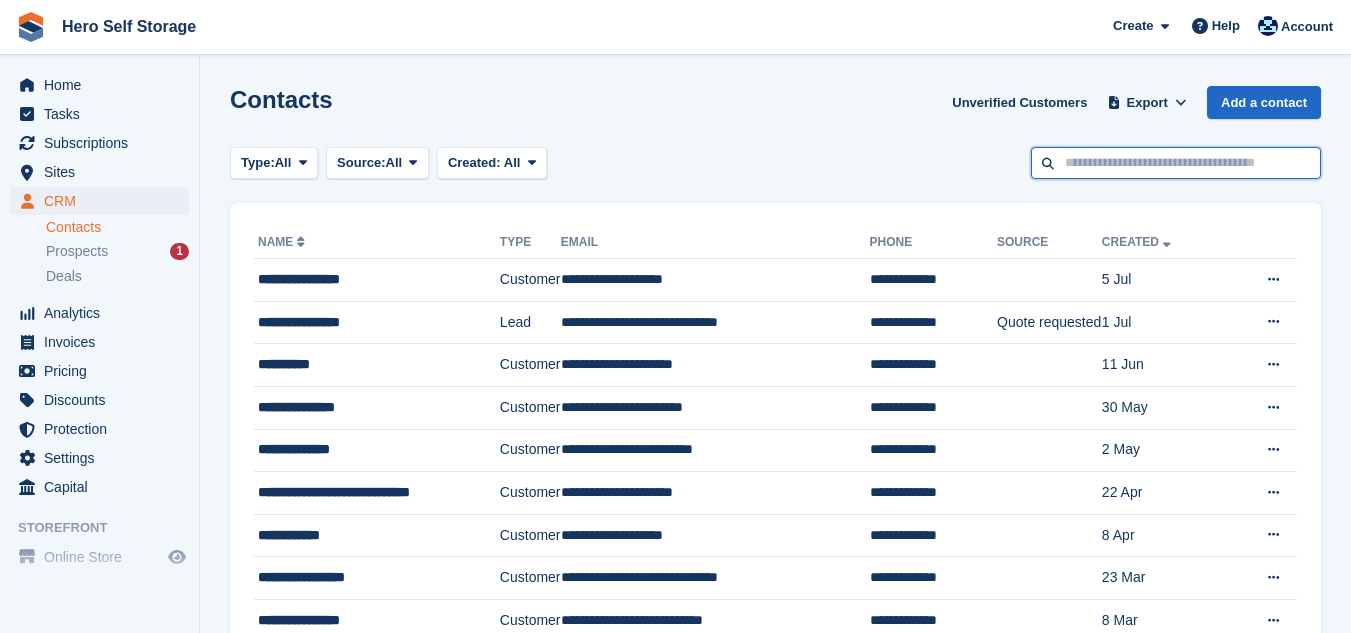 click at bounding box center [1176, 163] 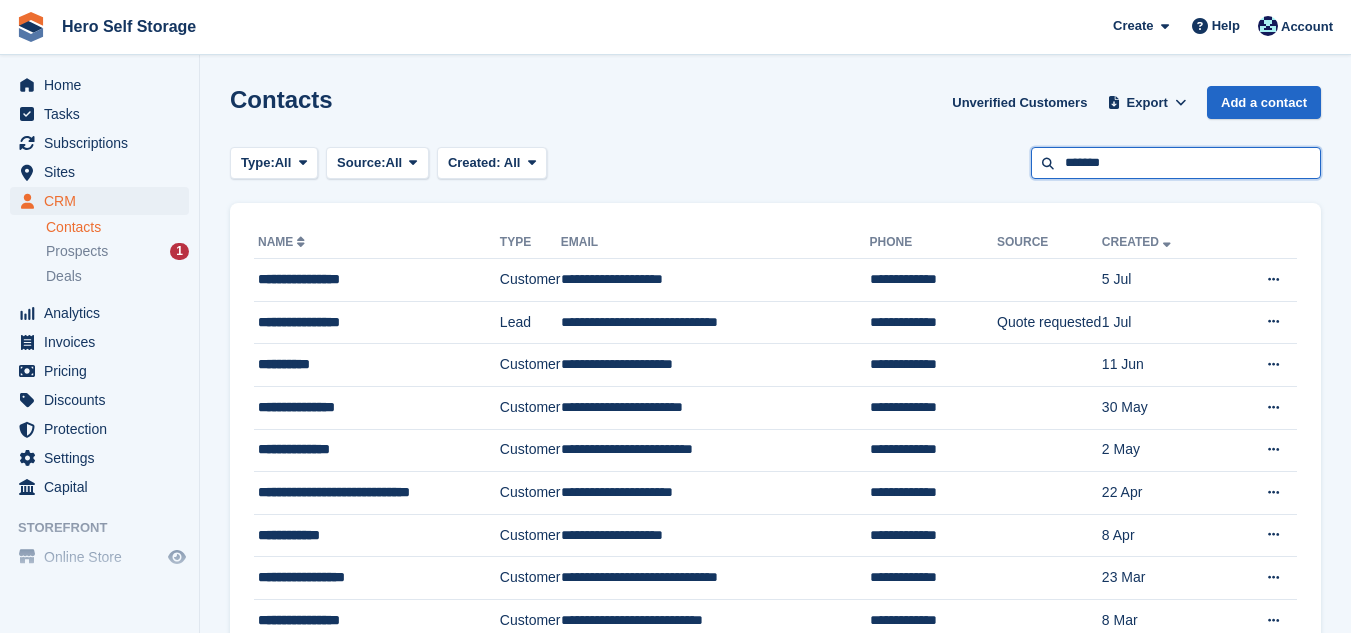 type on "*******" 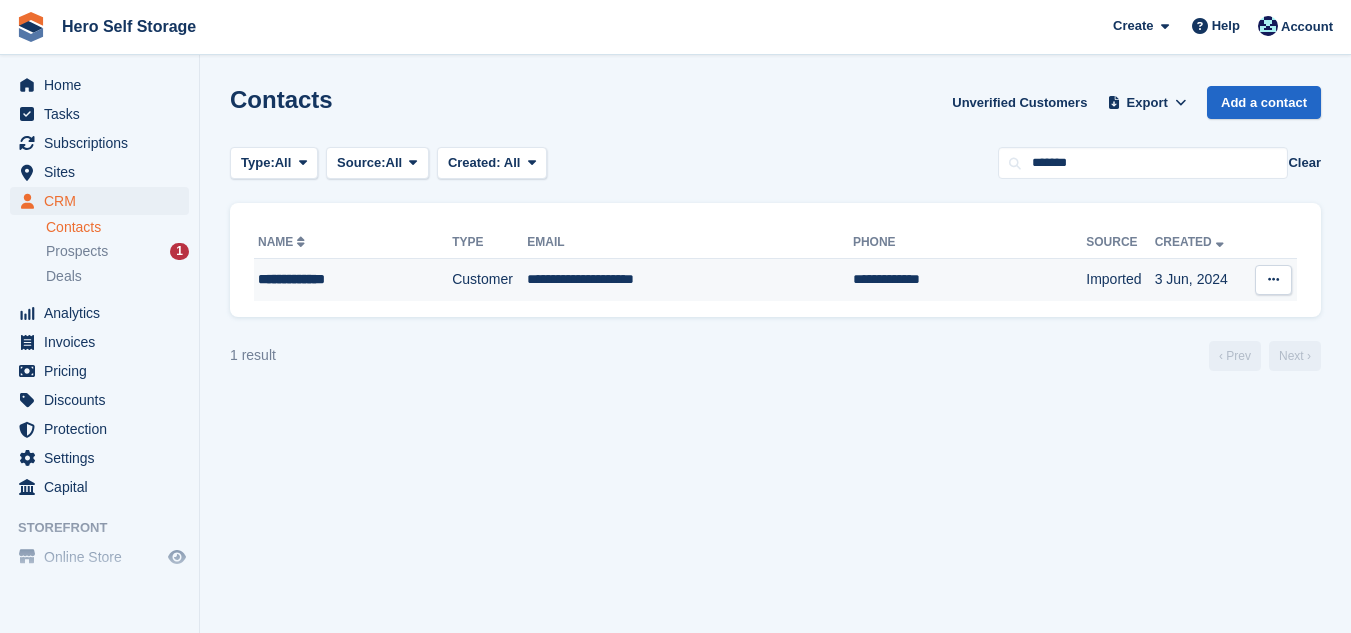 click on "**********" at bounding box center (690, 280) 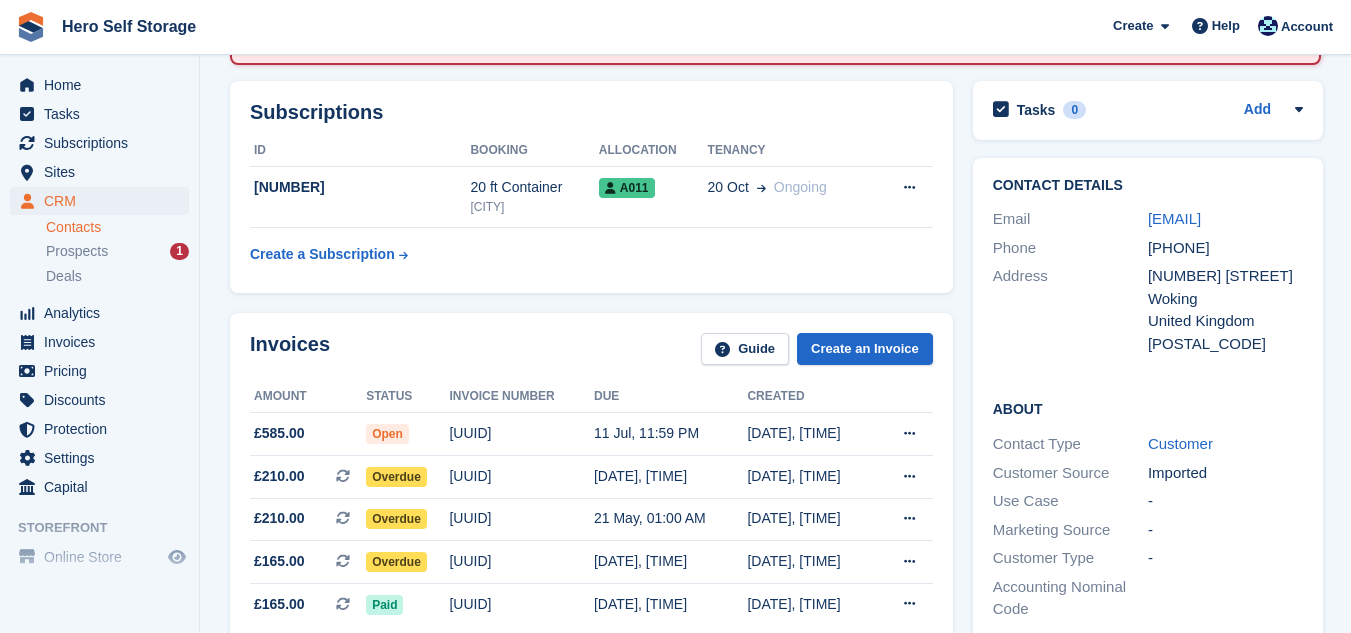 scroll, scrollTop: 280, scrollLeft: 0, axis: vertical 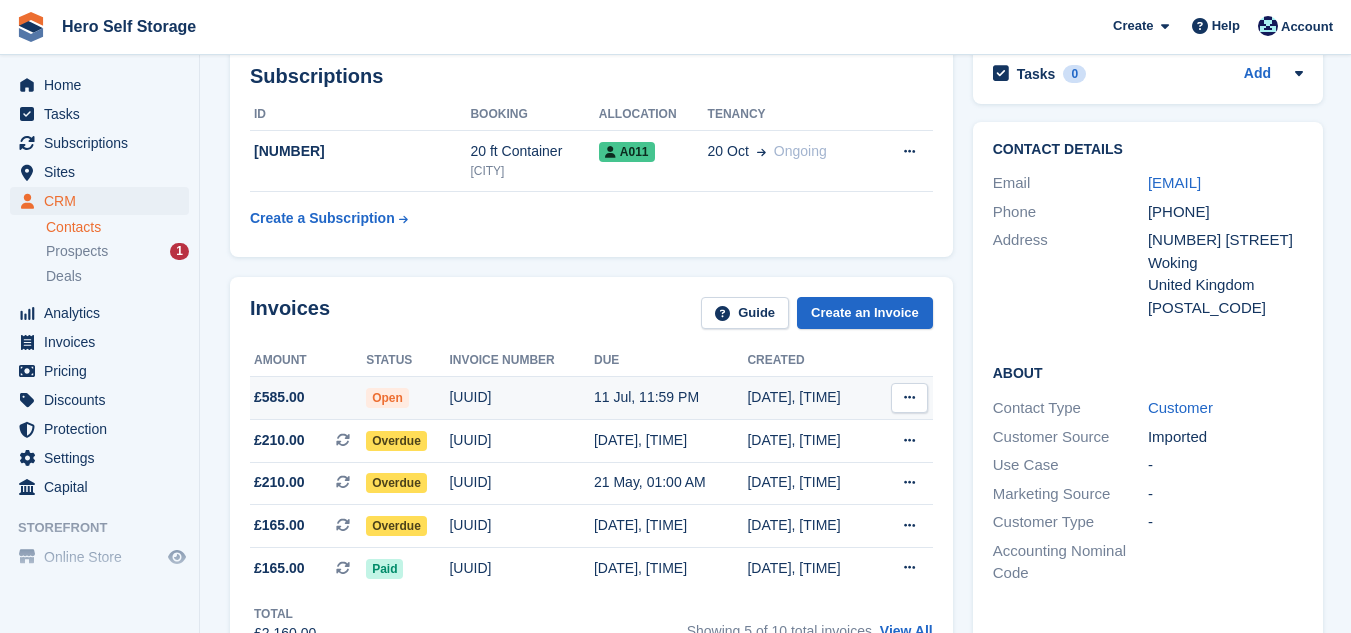 click at bounding box center [909, 398] 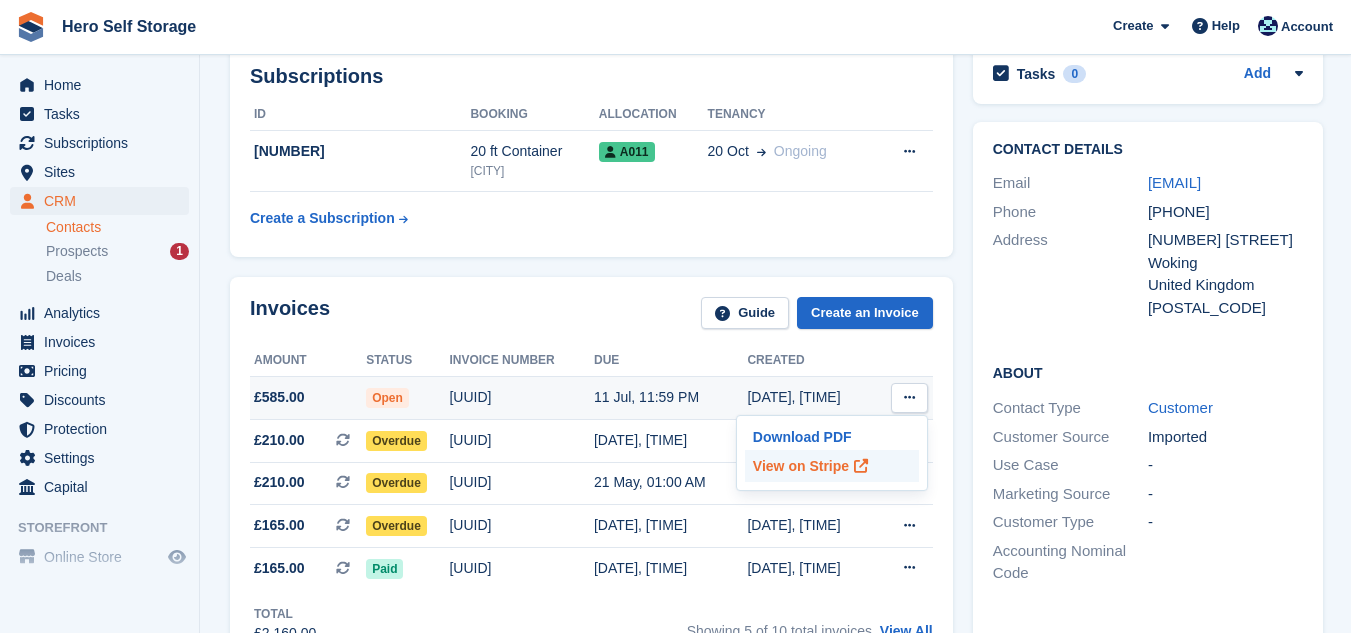 click on "View on Stripe" at bounding box center [832, 466] 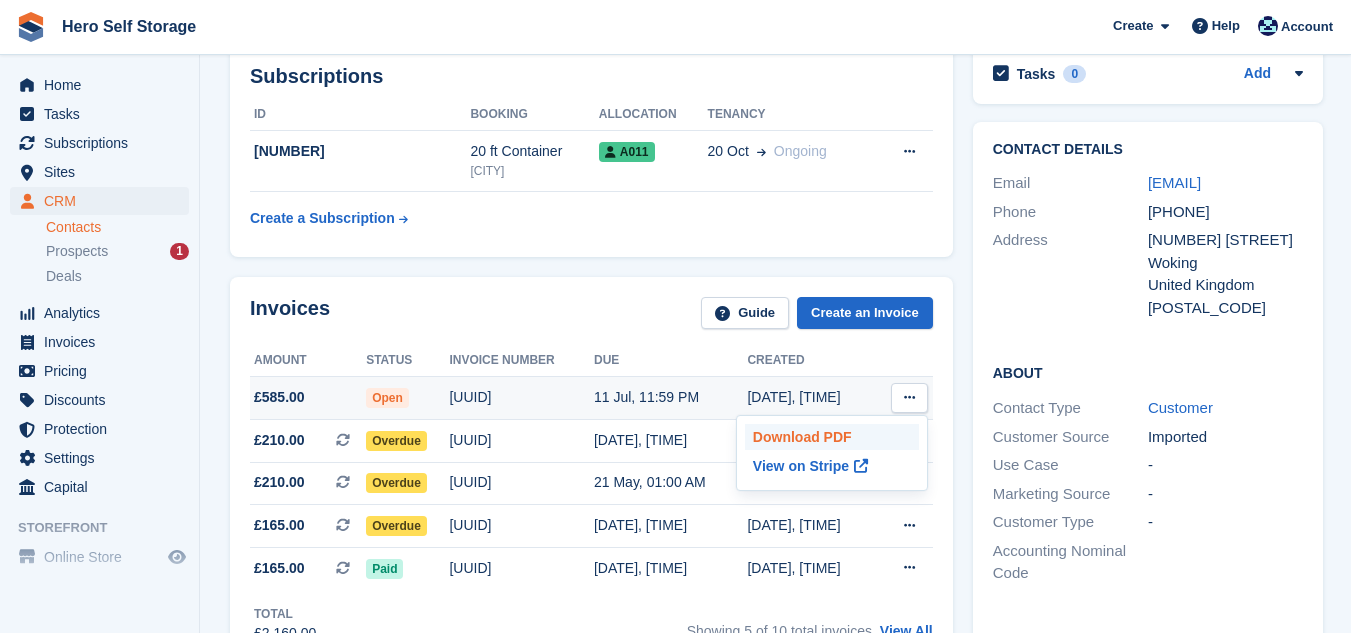 click on "Download PDF" at bounding box center [832, 437] 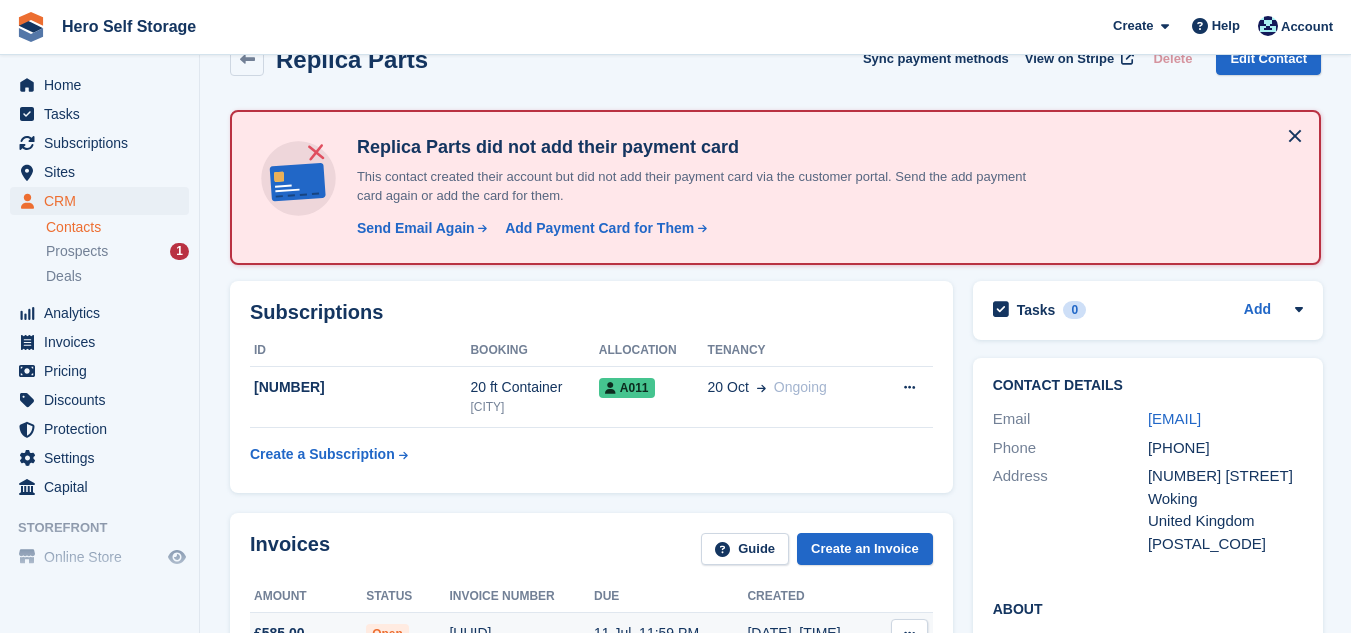 scroll, scrollTop: 0, scrollLeft: 0, axis: both 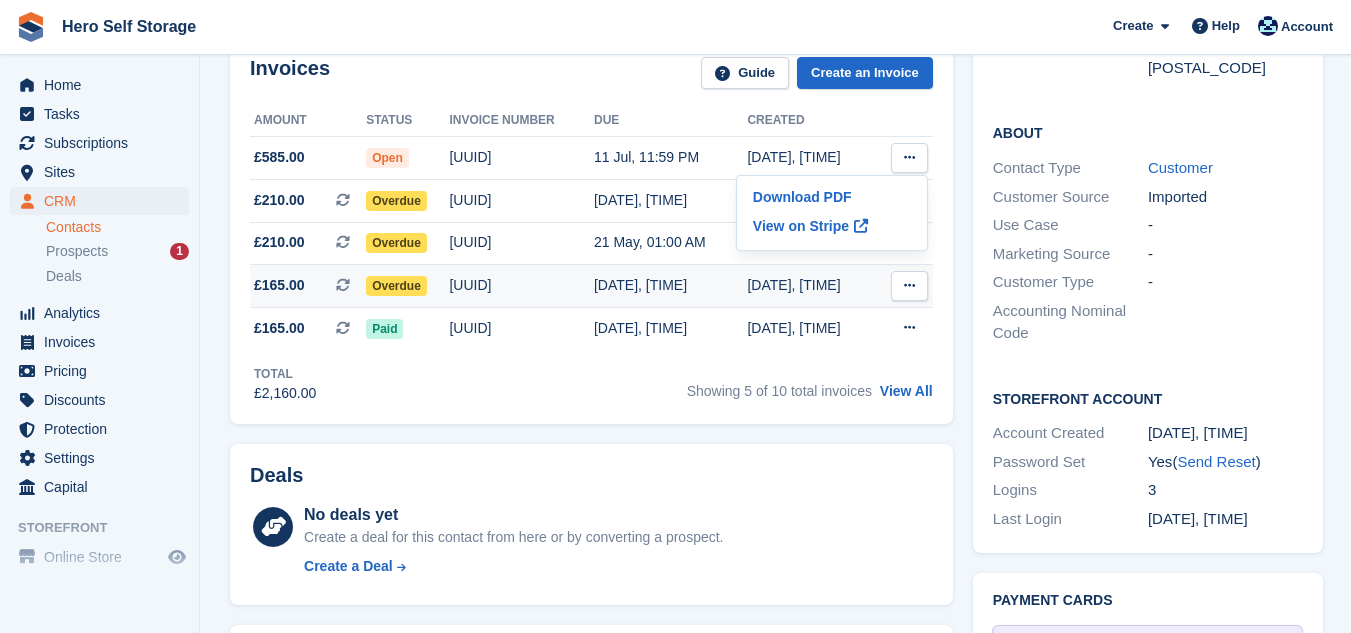 click on "95D964E9-0601" at bounding box center [521, 285] 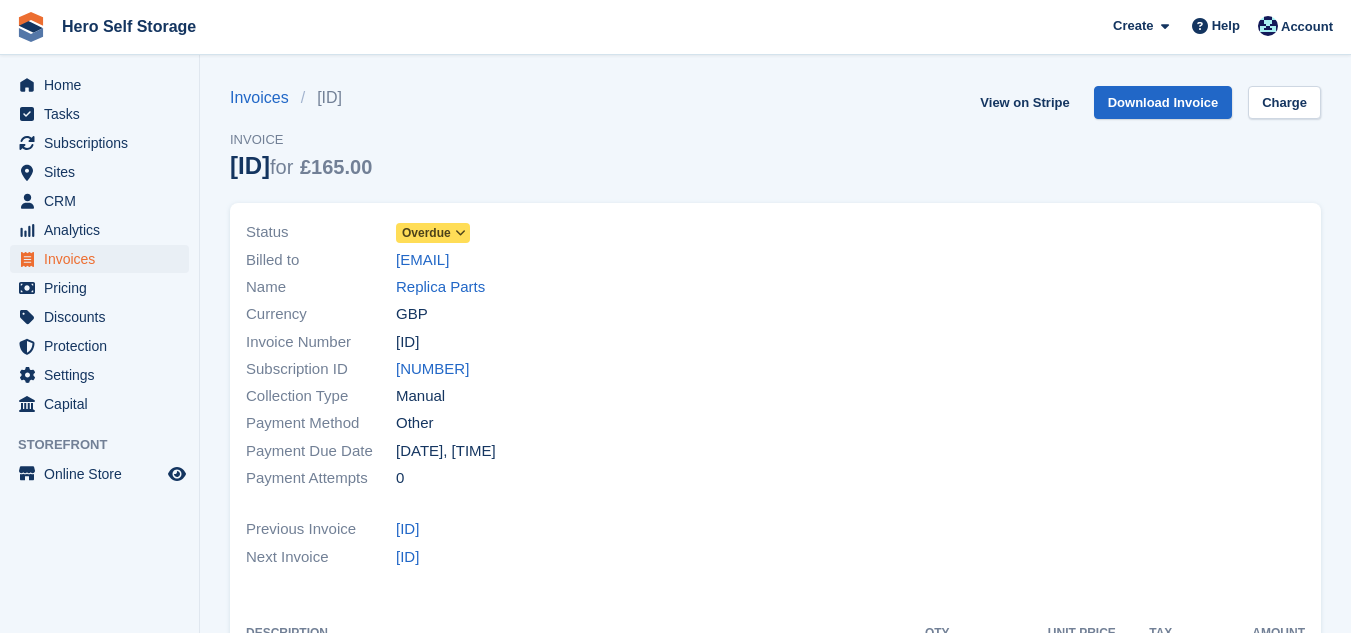 scroll, scrollTop: 0, scrollLeft: 0, axis: both 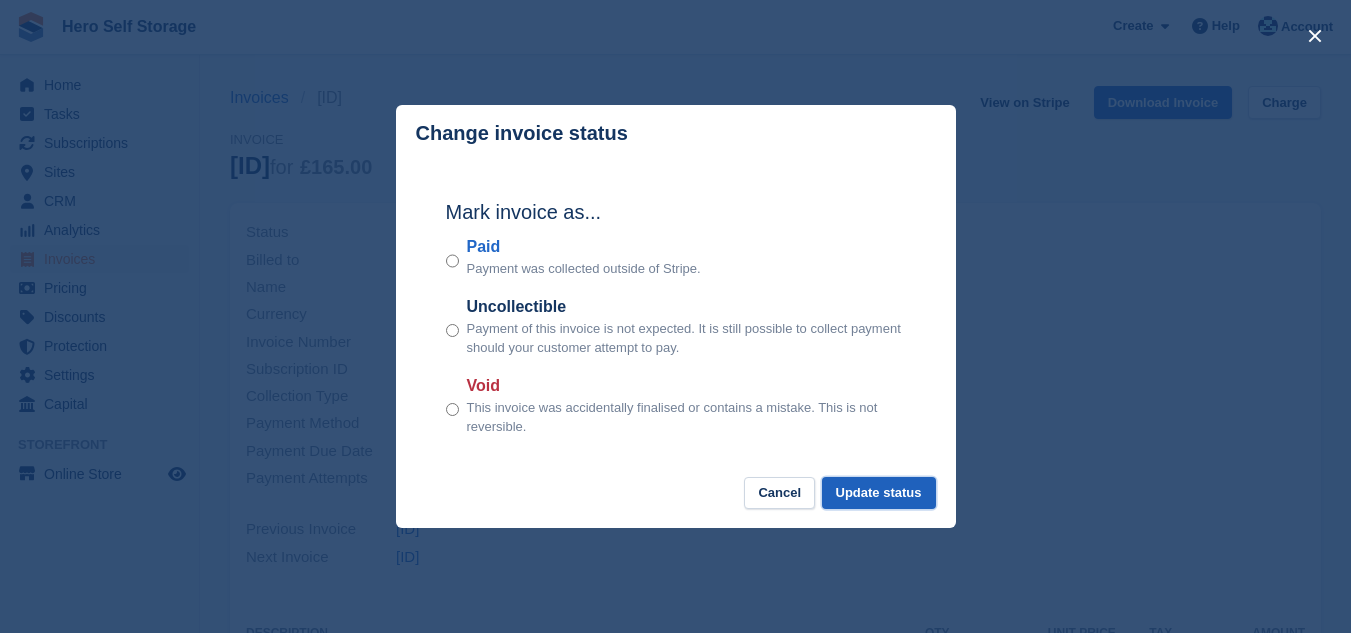 click on "Update status" at bounding box center (879, 493) 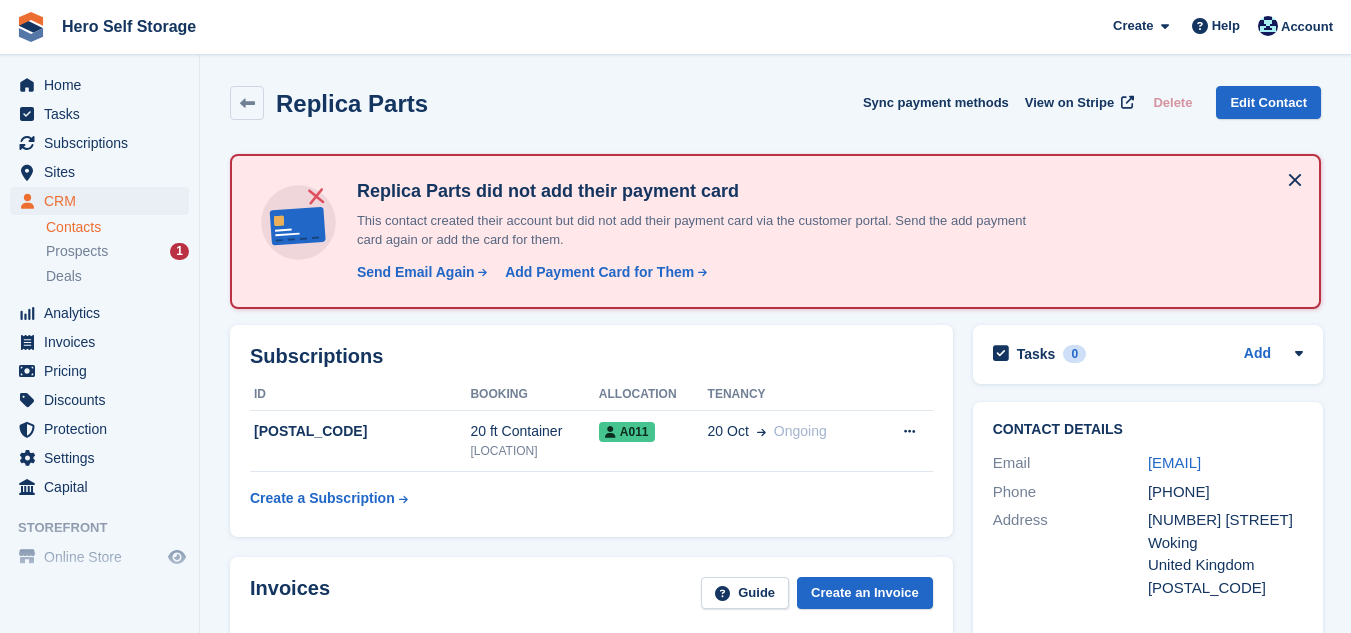 scroll, scrollTop: 520, scrollLeft: 0, axis: vertical 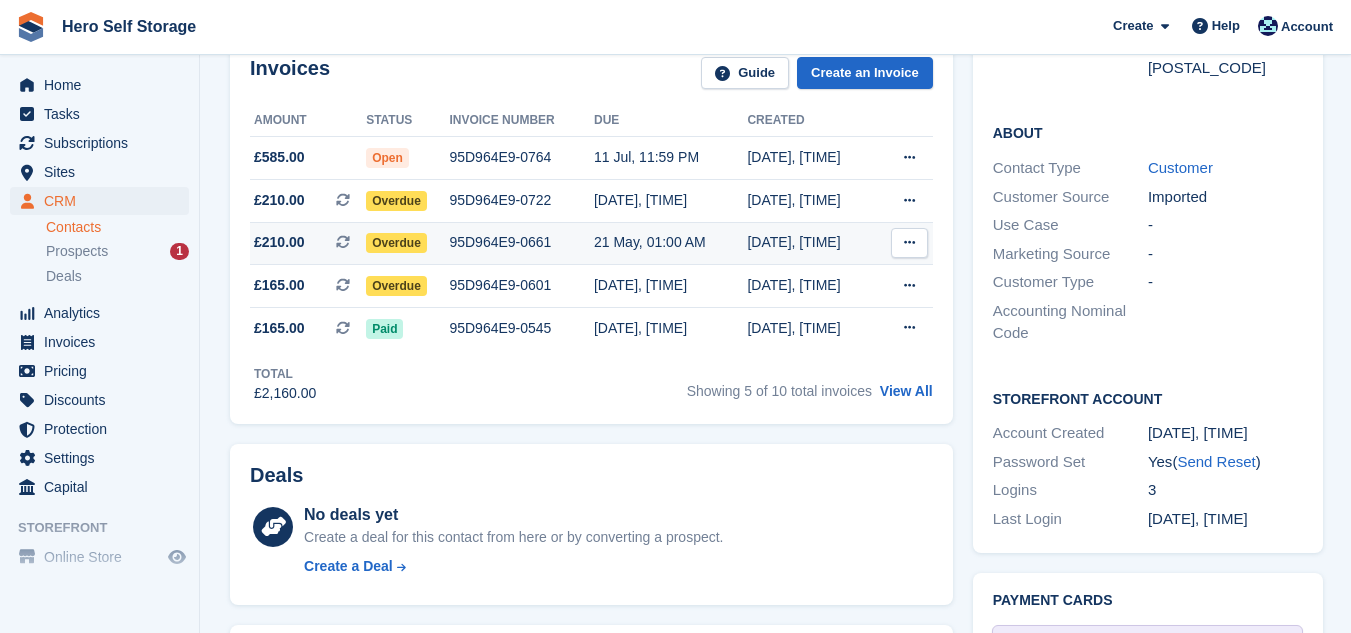 click on "95D964E9-0661" at bounding box center [521, 242] 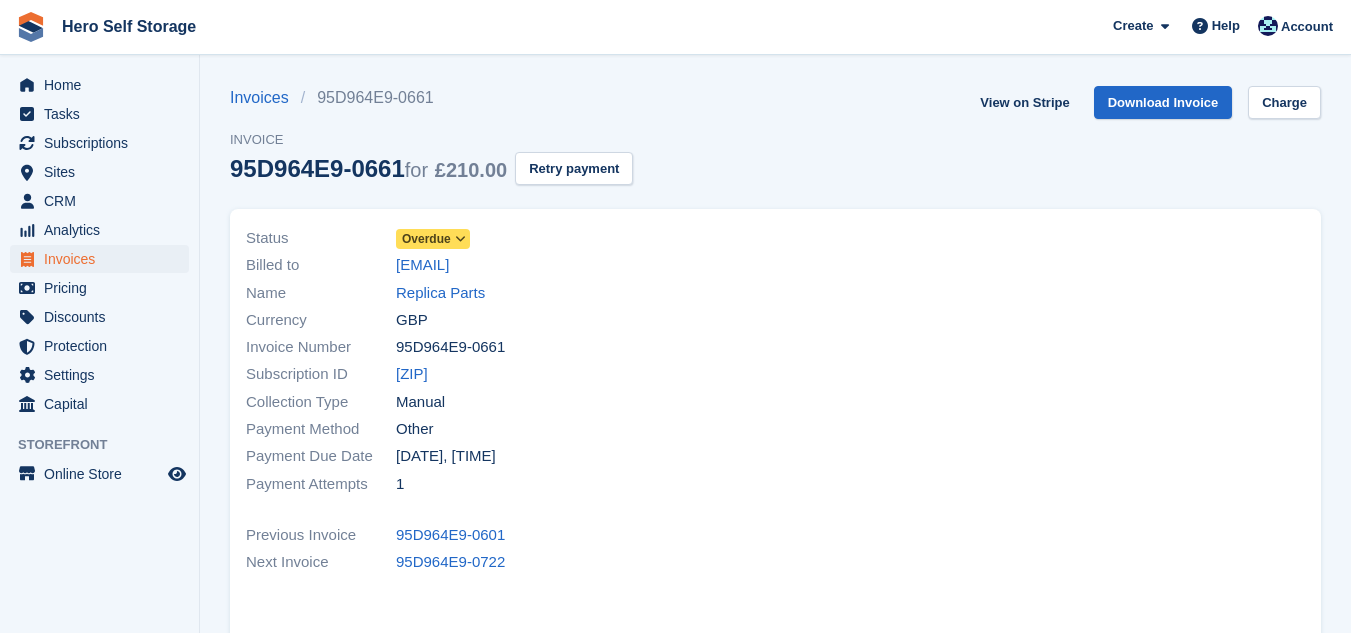 scroll, scrollTop: 0, scrollLeft: 0, axis: both 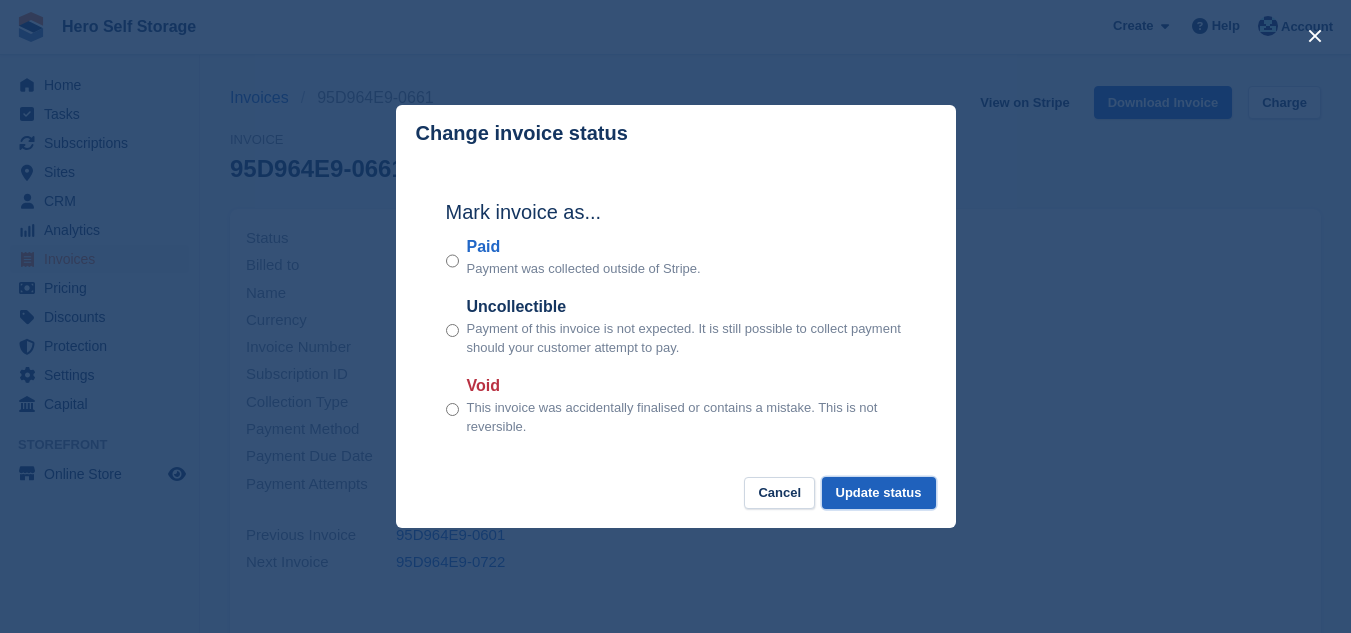 click on "Update status" at bounding box center [879, 493] 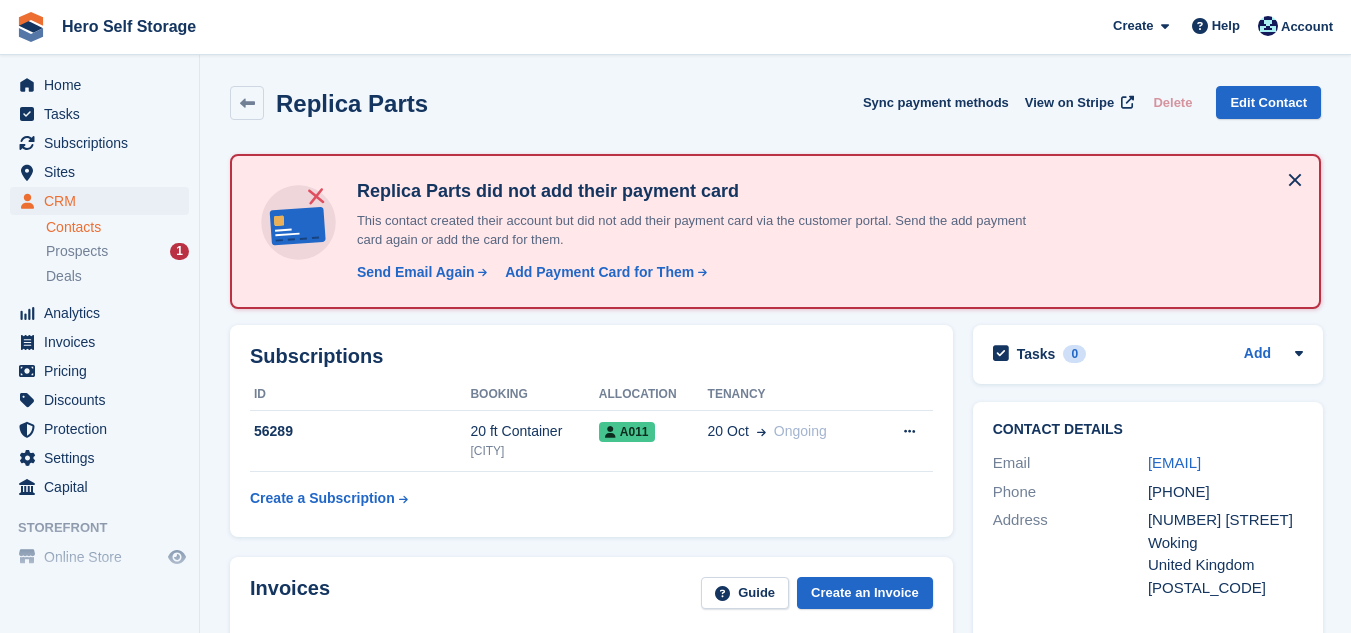 scroll, scrollTop: 520, scrollLeft: 0, axis: vertical 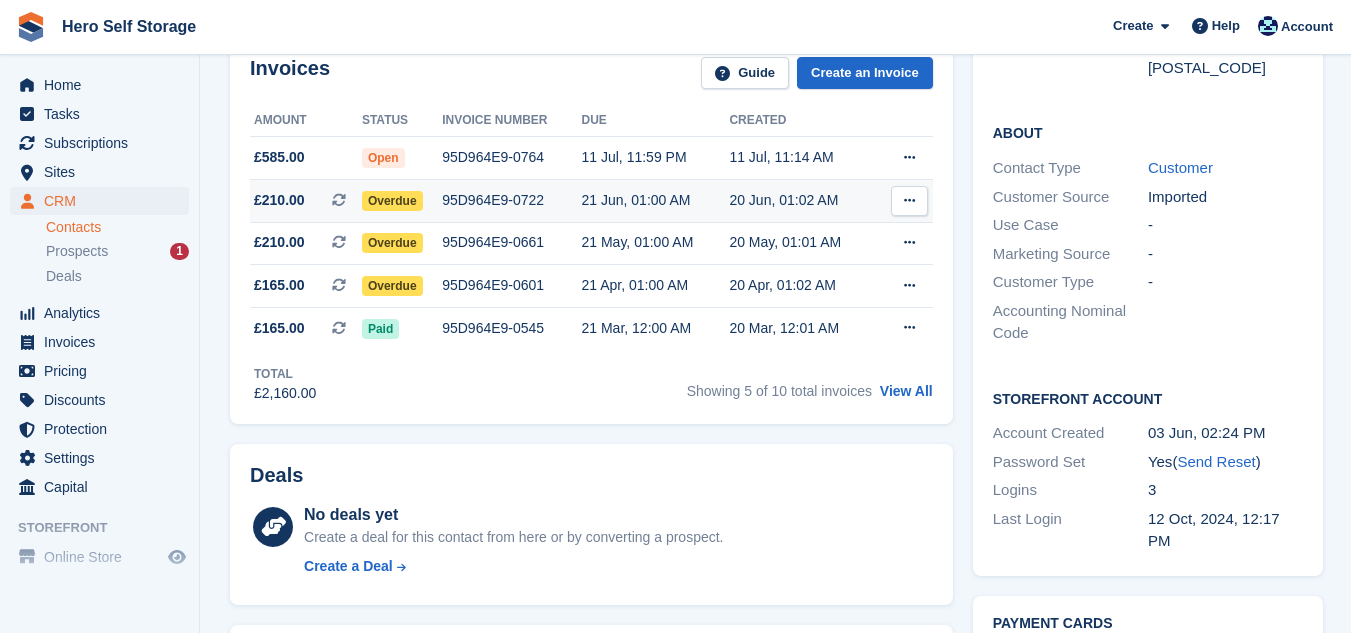click on "95D964E9-0722" at bounding box center (511, 200) 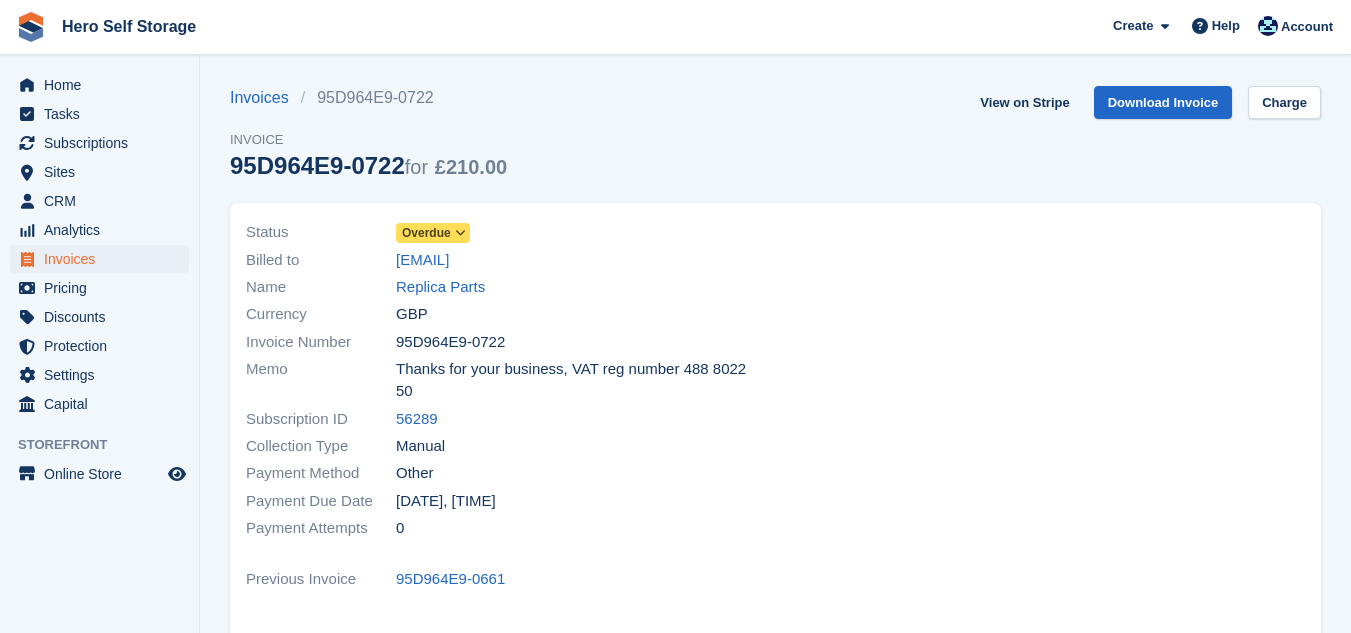 scroll, scrollTop: 0, scrollLeft: 0, axis: both 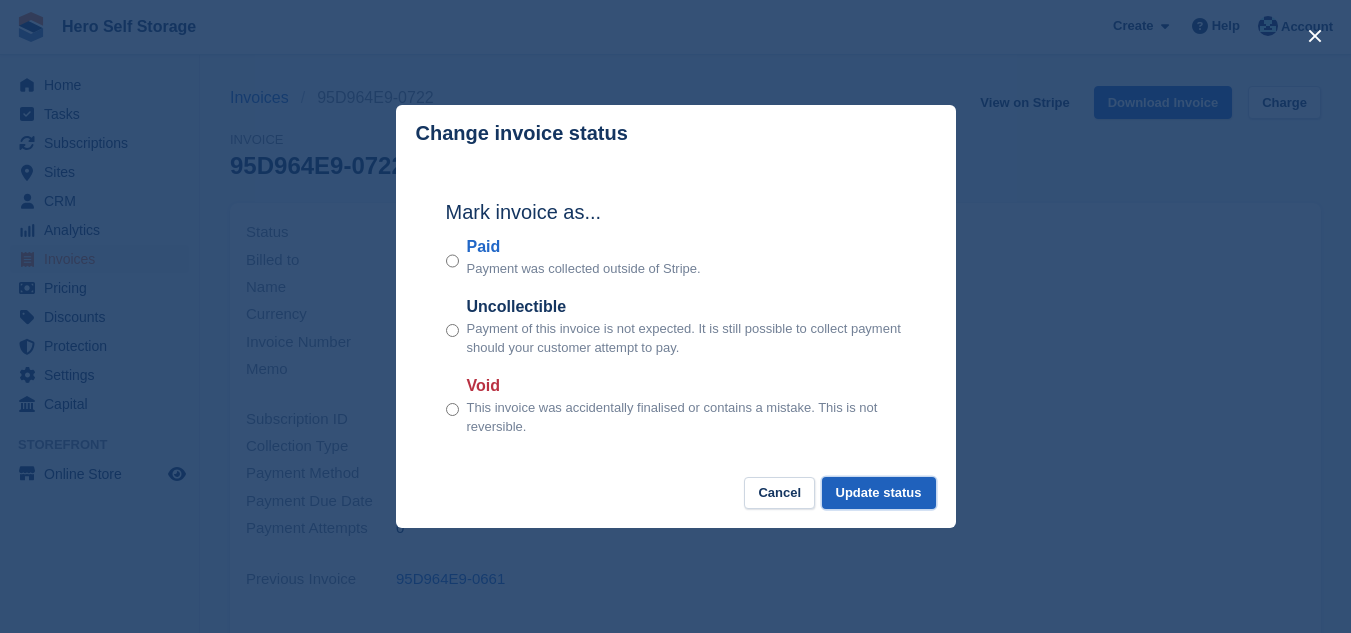 click on "Update status" at bounding box center (879, 493) 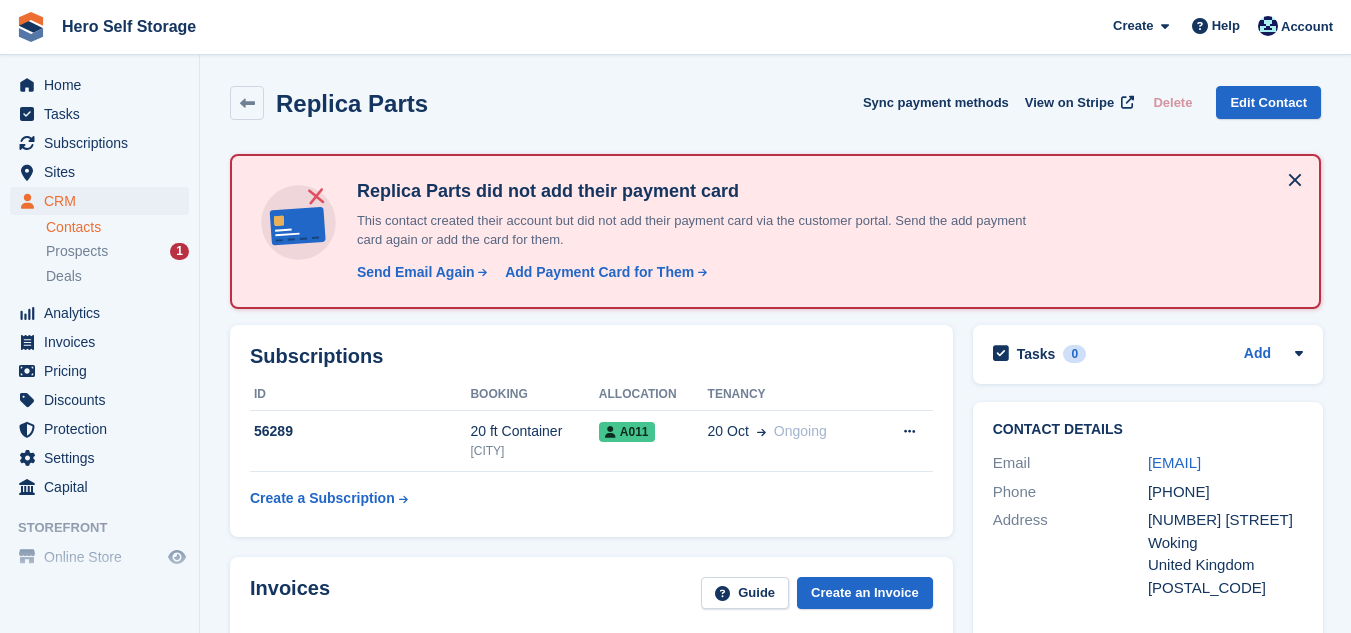 scroll, scrollTop: 520, scrollLeft: 0, axis: vertical 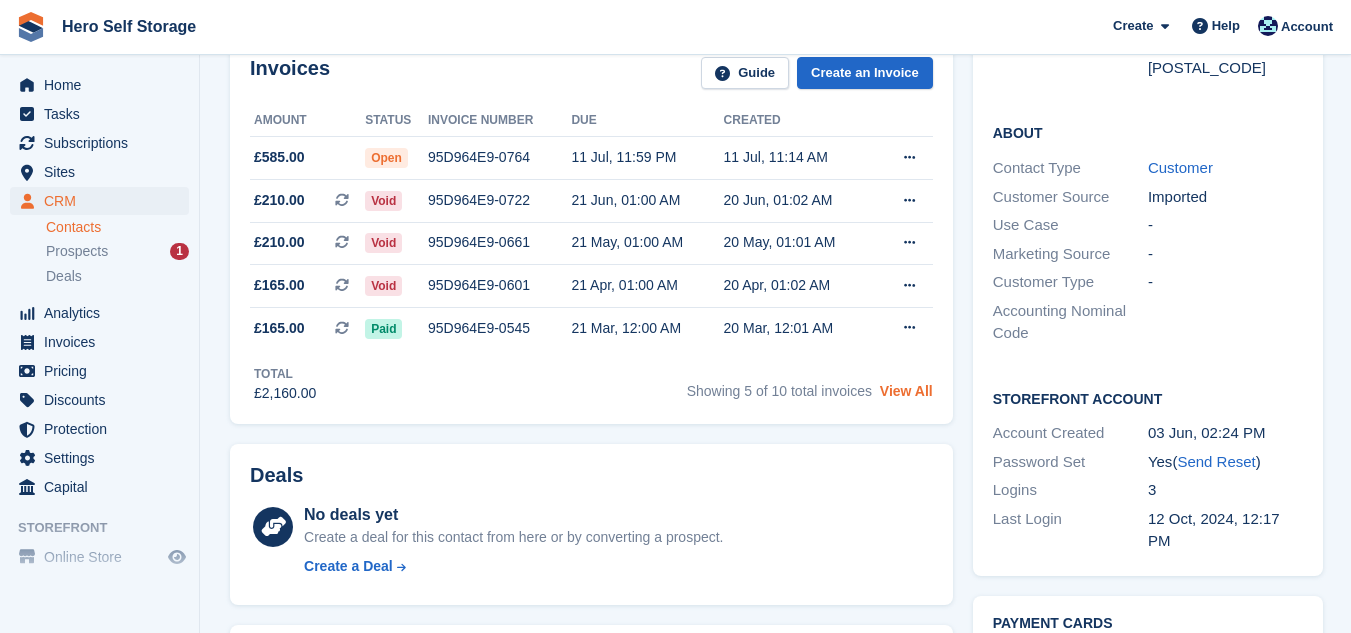 click on "View All" at bounding box center (906, 391) 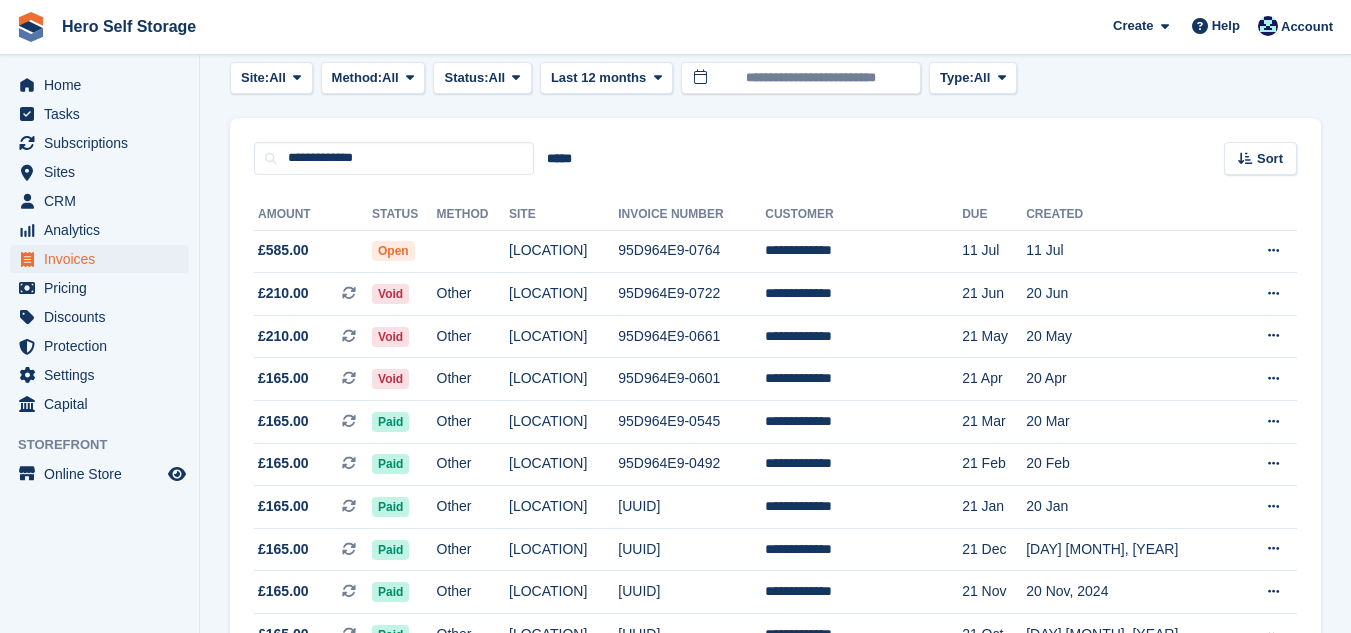 scroll, scrollTop: 68, scrollLeft: 0, axis: vertical 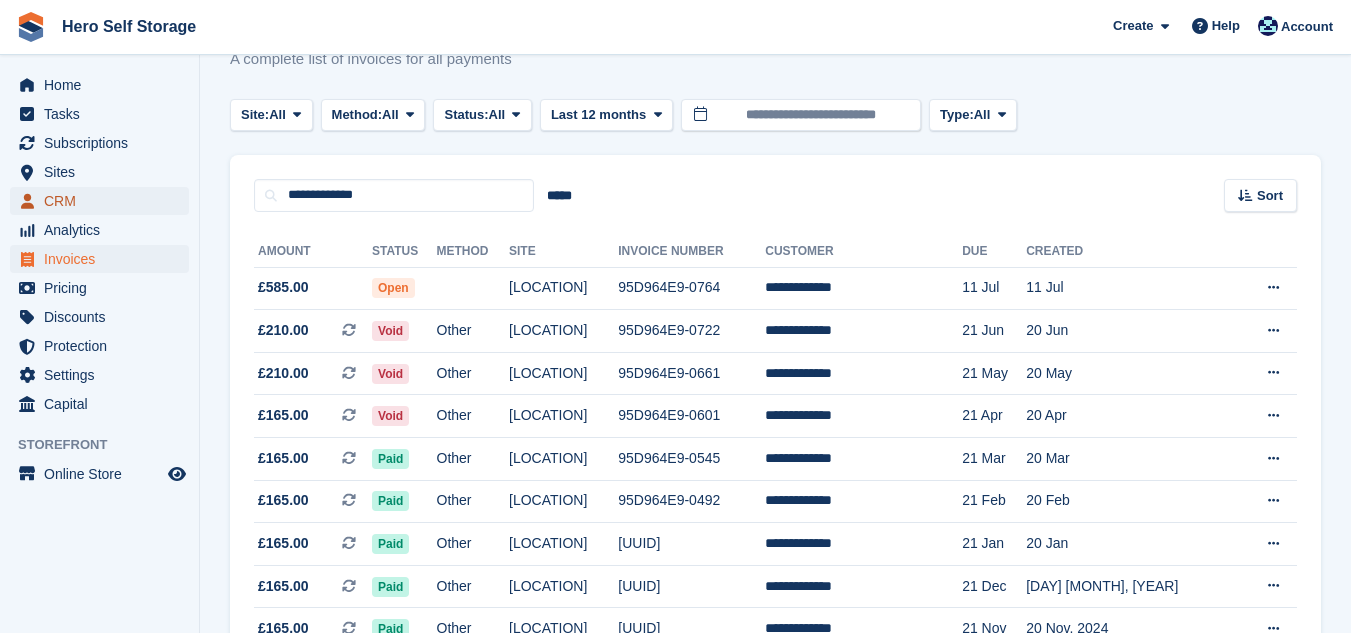 click on "CRM" at bounding box center (104, 201) 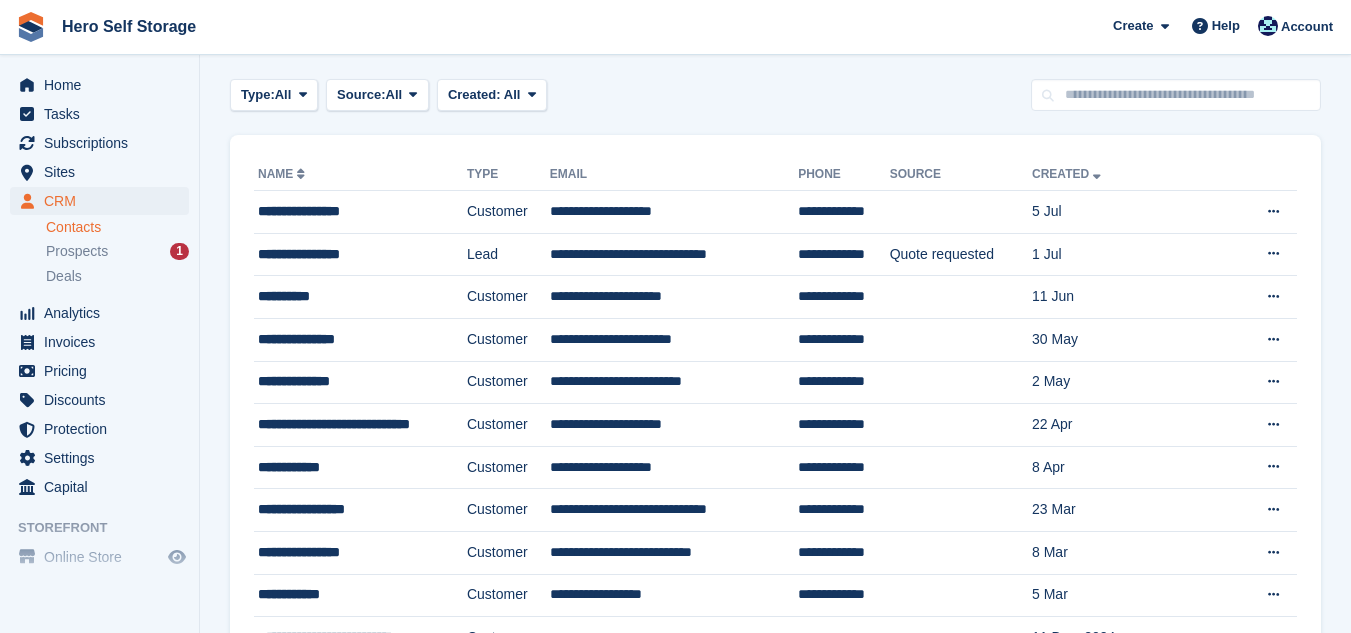 scroll, scrollTop: 0, scrollLeft: 0, axis: both 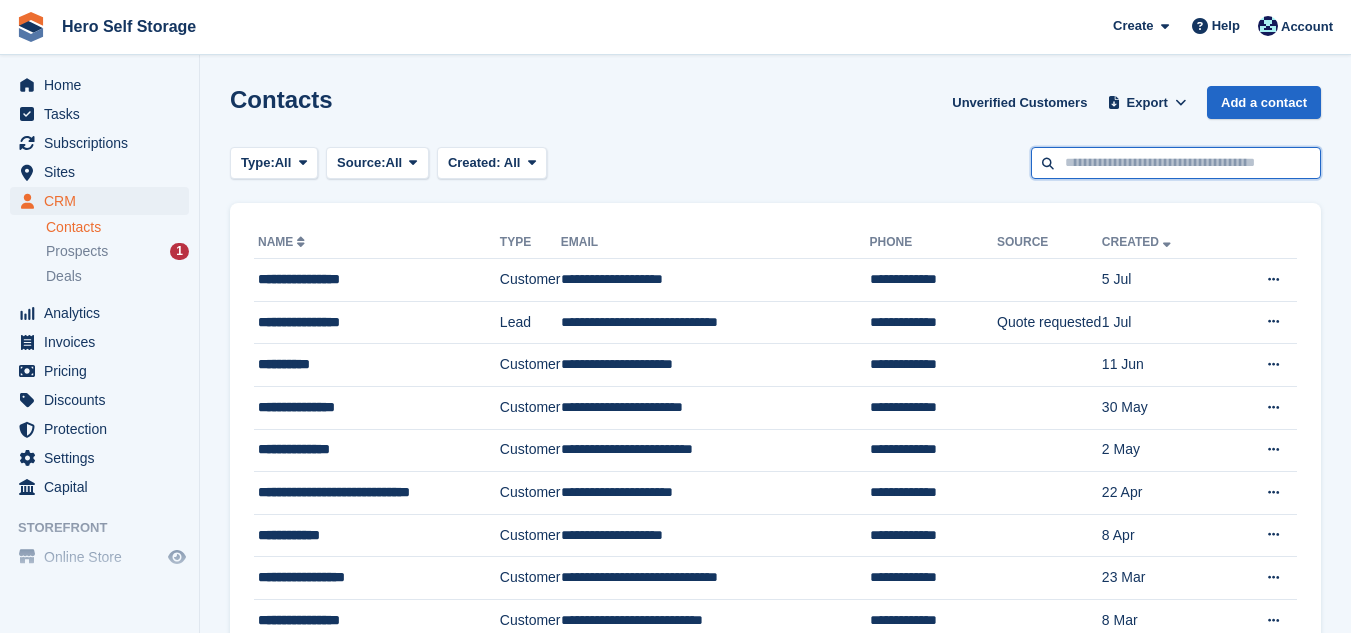 click at bounding box center [1176, 163] 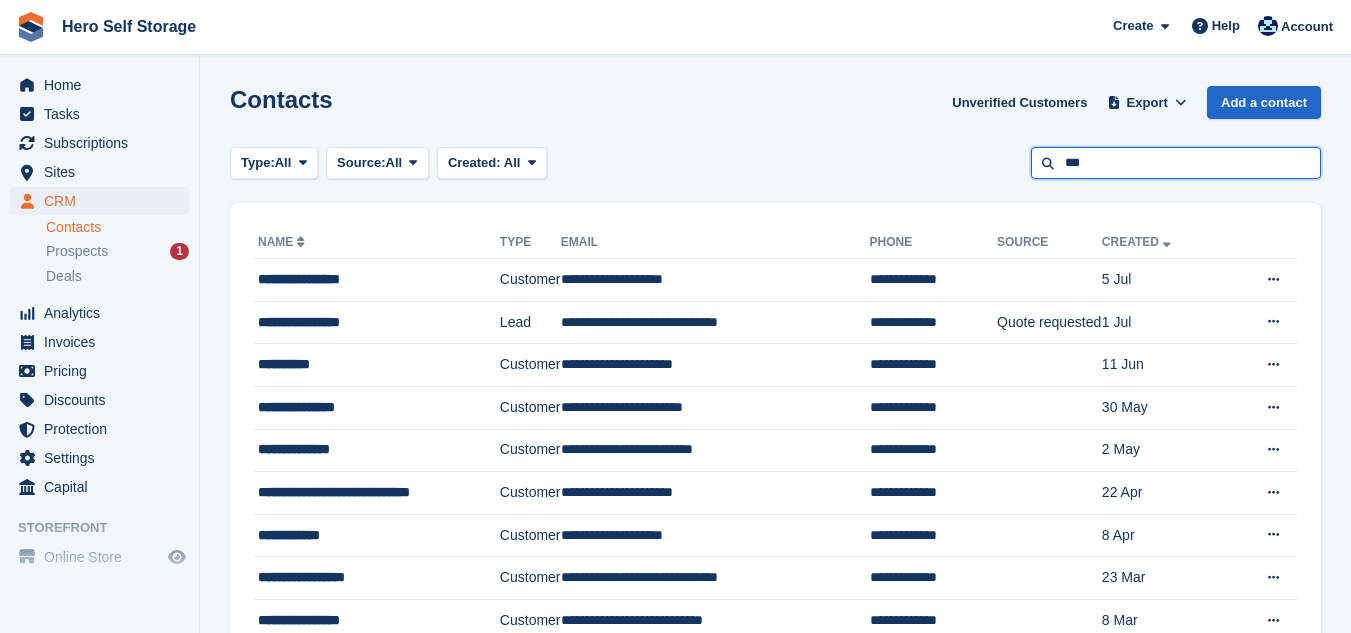 type on "***" 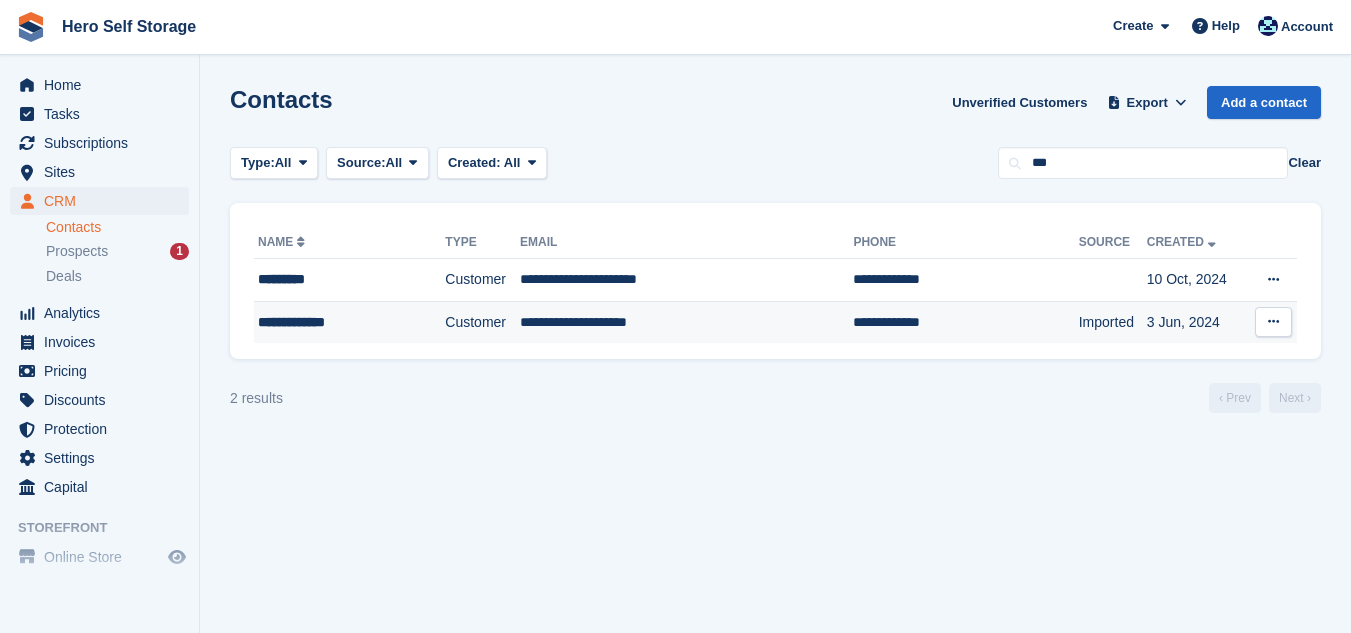 click on "**********" at bounding box center (686, 322) 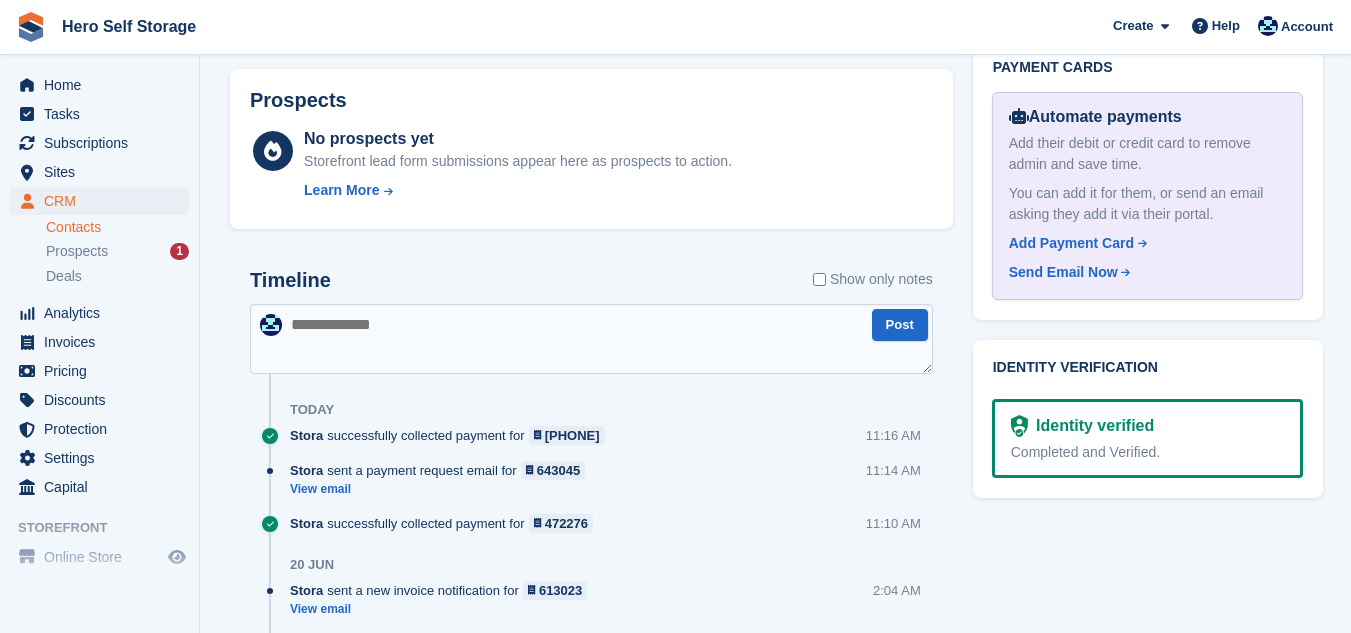scroll, scrollTop: 1080, scrollLeft: 0, axis: vertical 